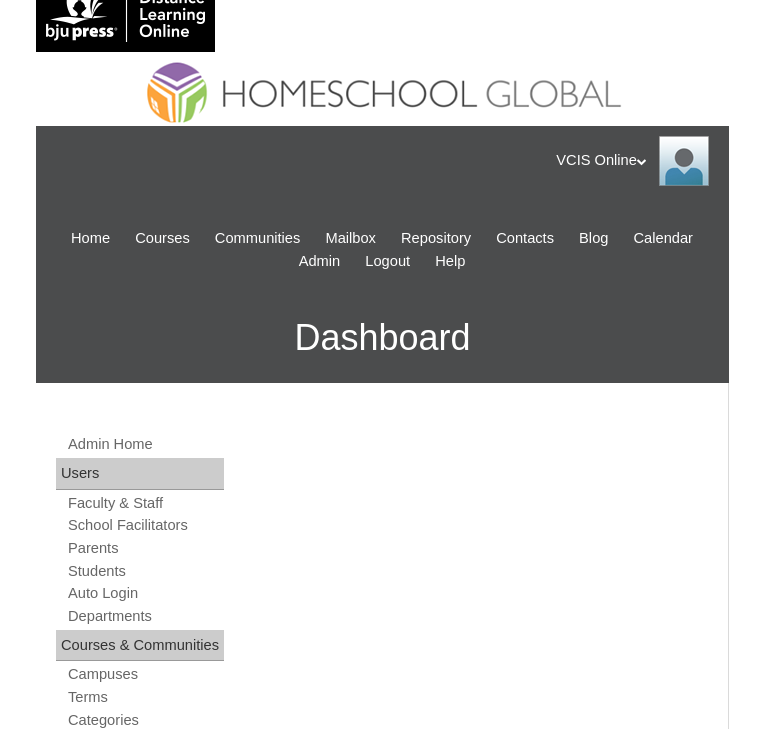 scroll, scrollTop: 23, scrollLeft: 0, axis: vertical 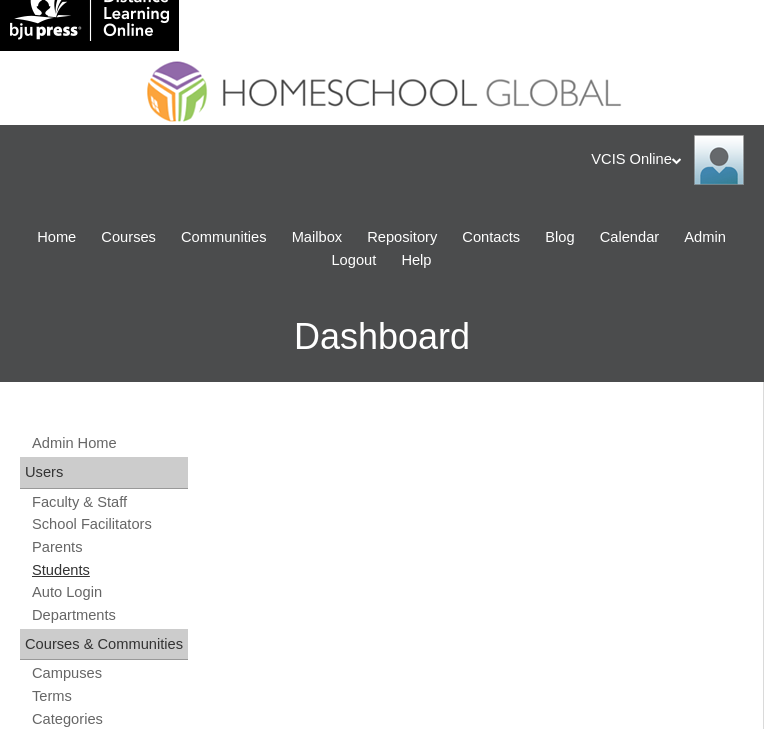 click on "Students" at bounding box center (109, 570) 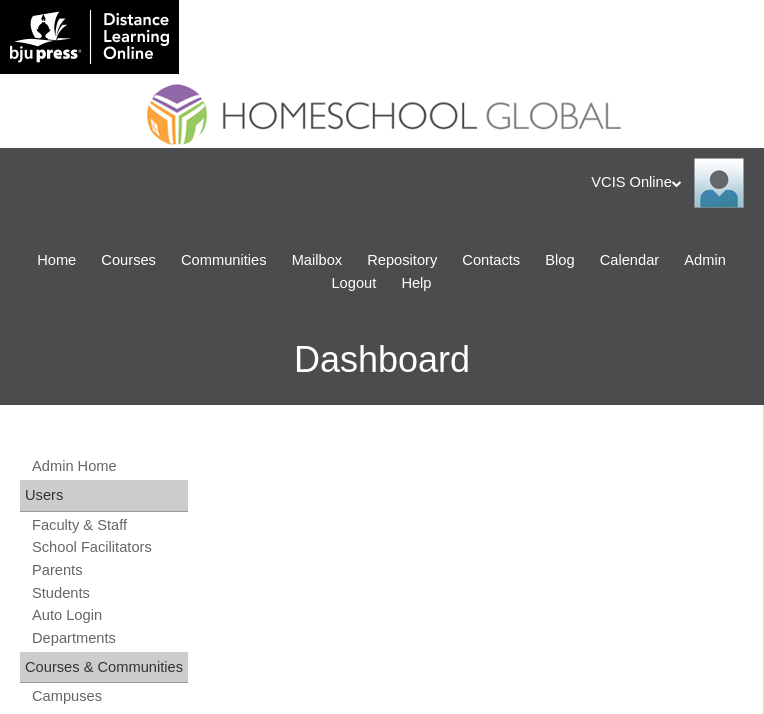 scroll, scrollTop: 0, scrollLeft: 0, axis: both 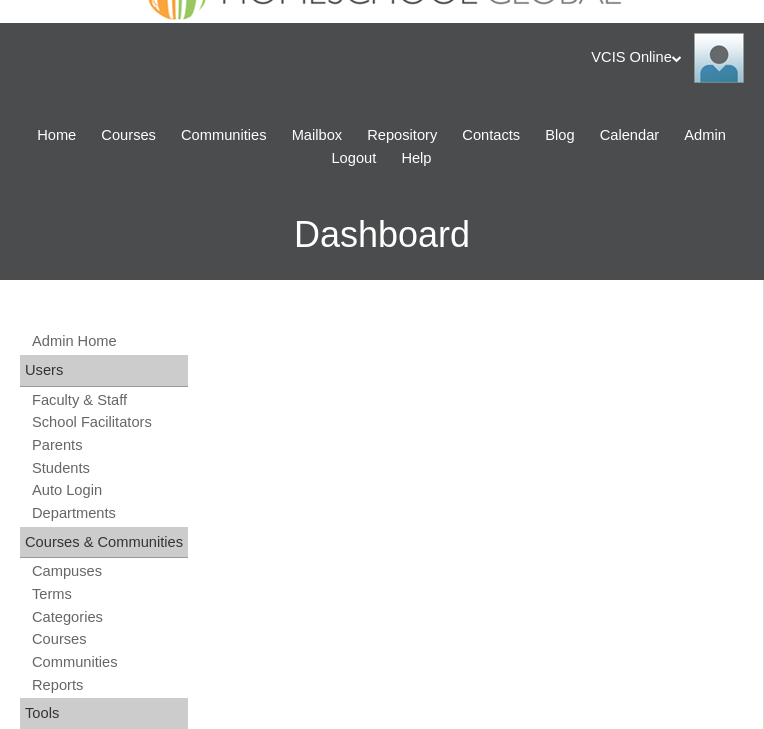 click on "Edit" at bounding box center (496, 1716) 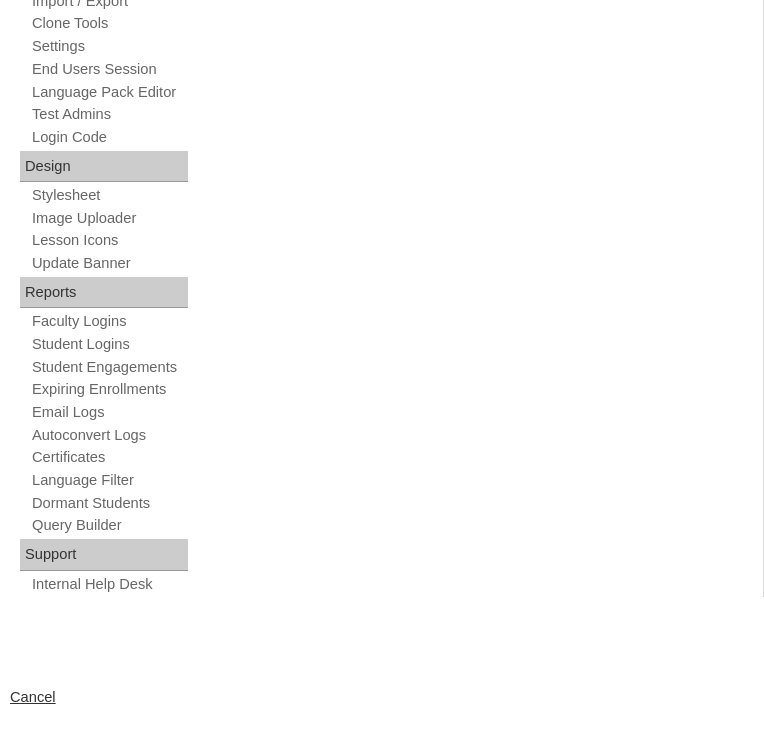 scroll, scrollTop: 0, scrollLeft: 0, axis: both 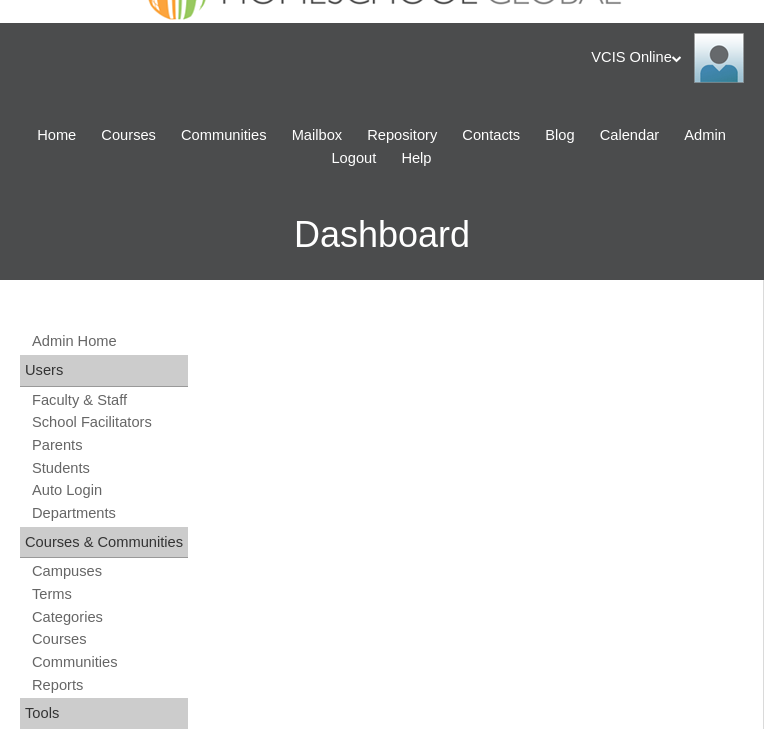 click on "+  Add New  |
Show:
All
|  Active
|  Inactive
|  Non-registered
|  Non-enrolled
VCIS001-9C-SA2025 Search Clear
With Selected:
Send Welcome Email
Deactivate
Convert to Alumni
Remove user repository? (Applies only to deactivations)		  Keep
Remove" at bounding box center (387, 1563) 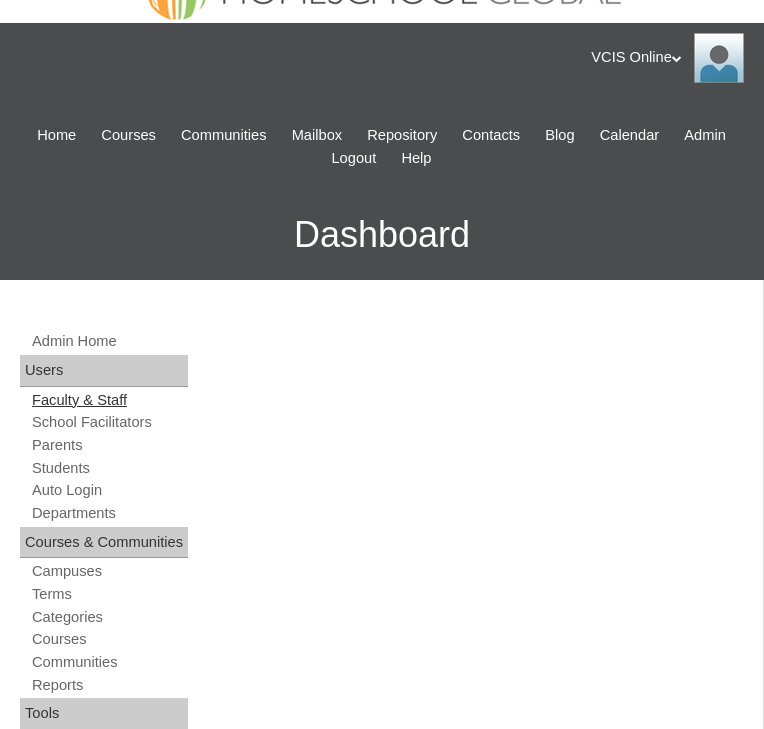 drag, startPoint x: 407, startPoint y: 258, endPoint x: 129, endPoint y: 264, distance: 278.06473 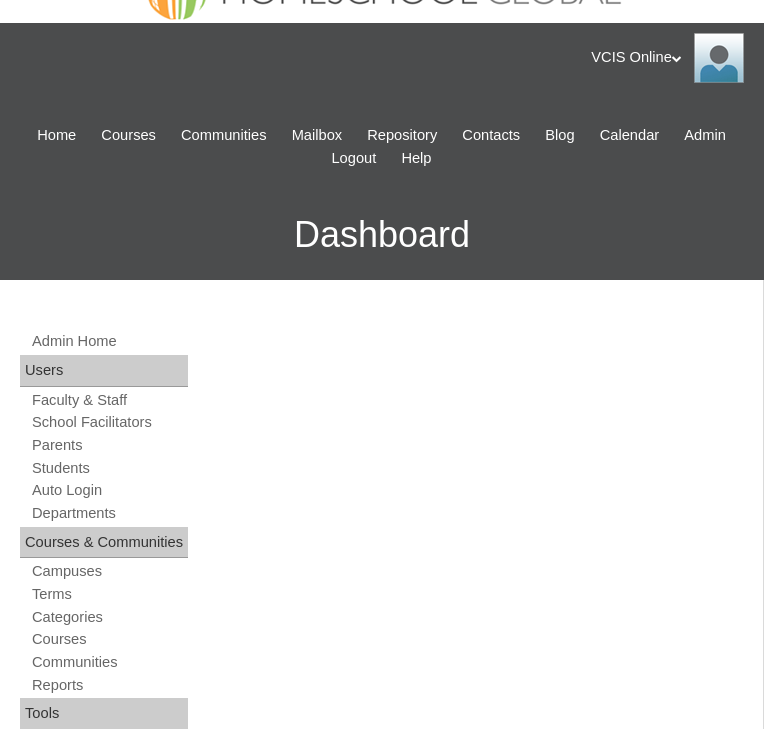 click at bounding box center (210, 1543) 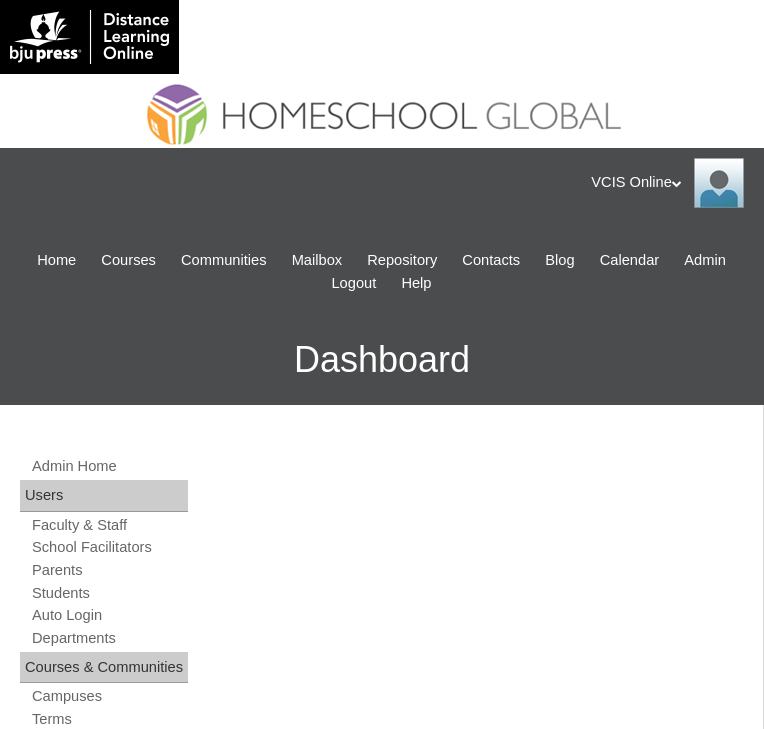 scroll, scrollTop: 0, scrollLeft: 0, axis: both 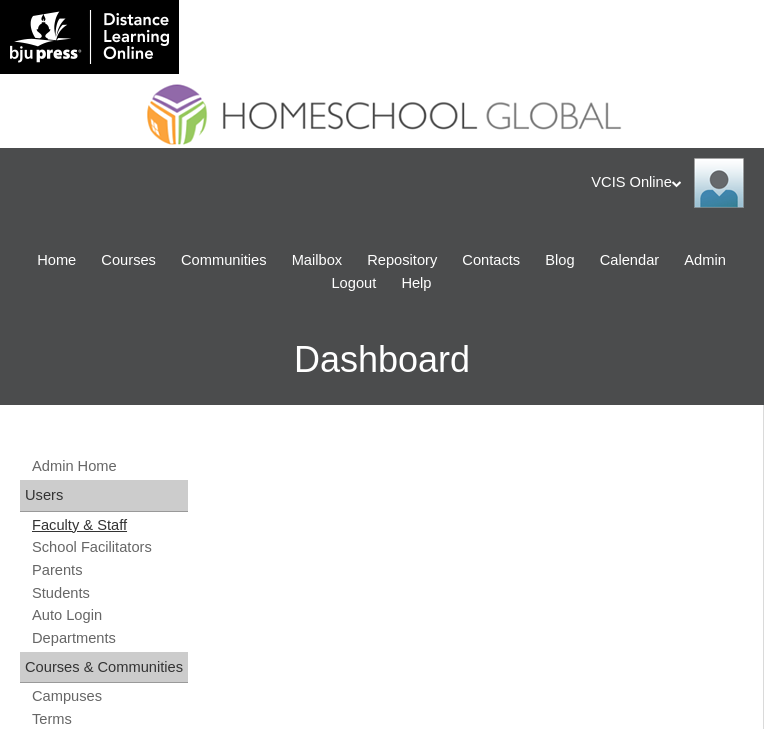 drag, startPoint x: 398, startPoint y: 383, endPoint x: 166, endPoint y: 380, distance: 232.0194 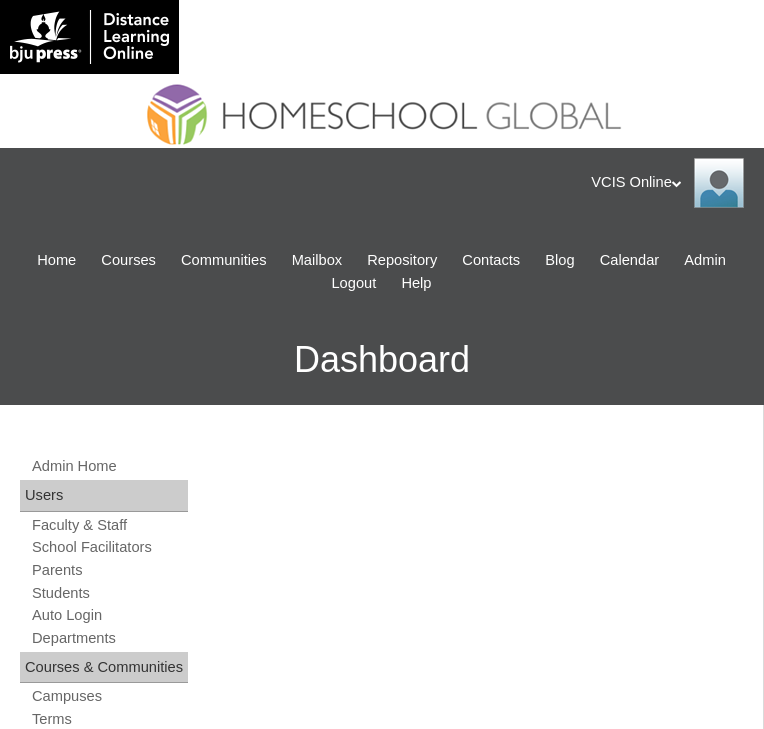 type on "VCIS004-9C-SA2025" 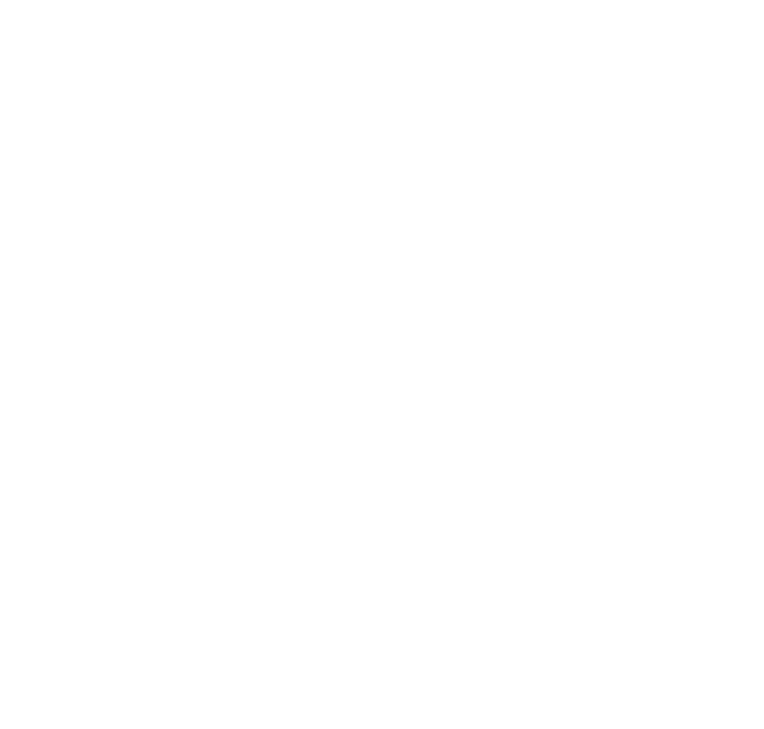 scroll, scrollTop: 0, scrollLeft: 0, axis: both 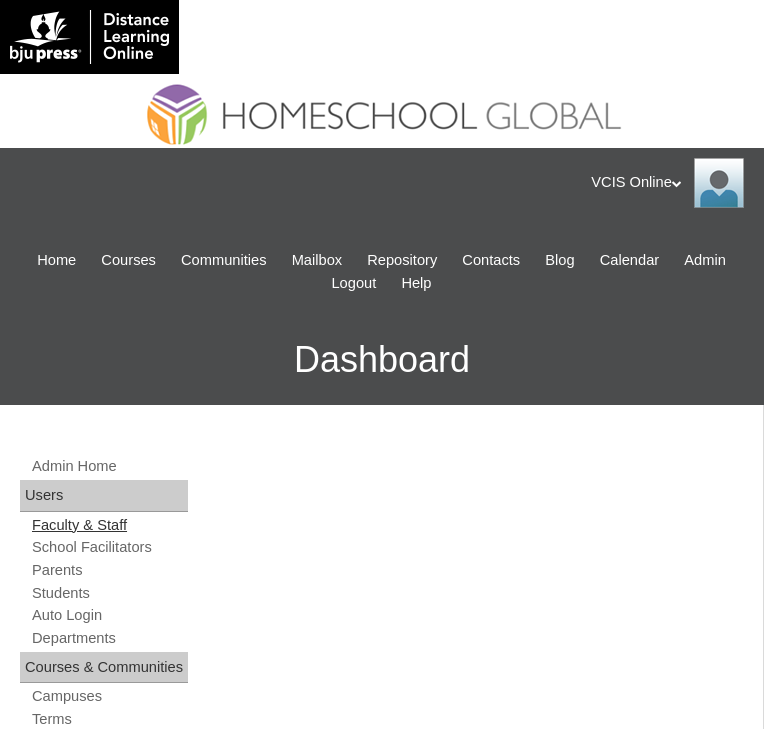 drag, startPoint x: 396, startPoint y: 383, endPoint x: 107, endPoint y: 386, distance: 289.01556 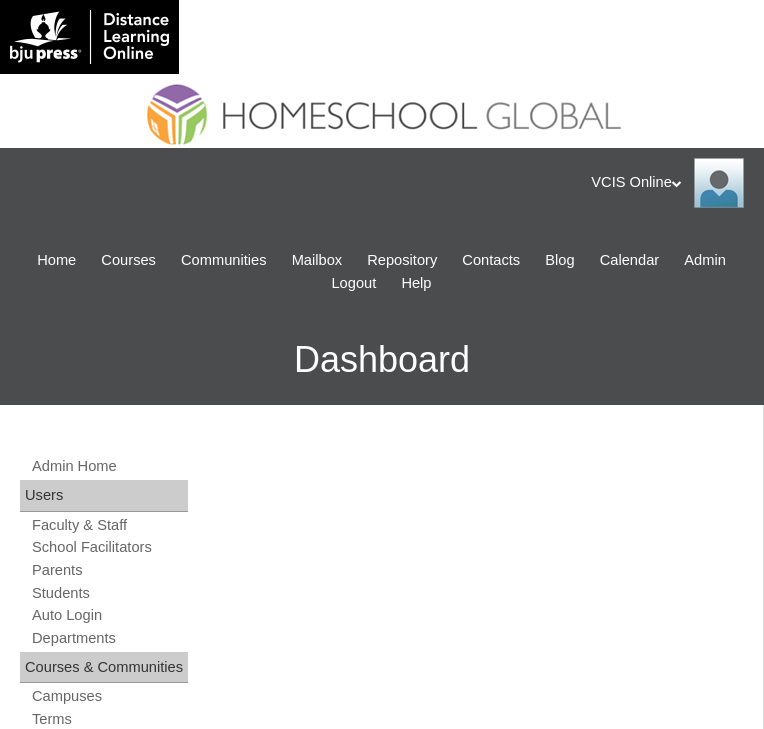 scroll, scrollTop: 0, scrollLeft: 0, axis: both 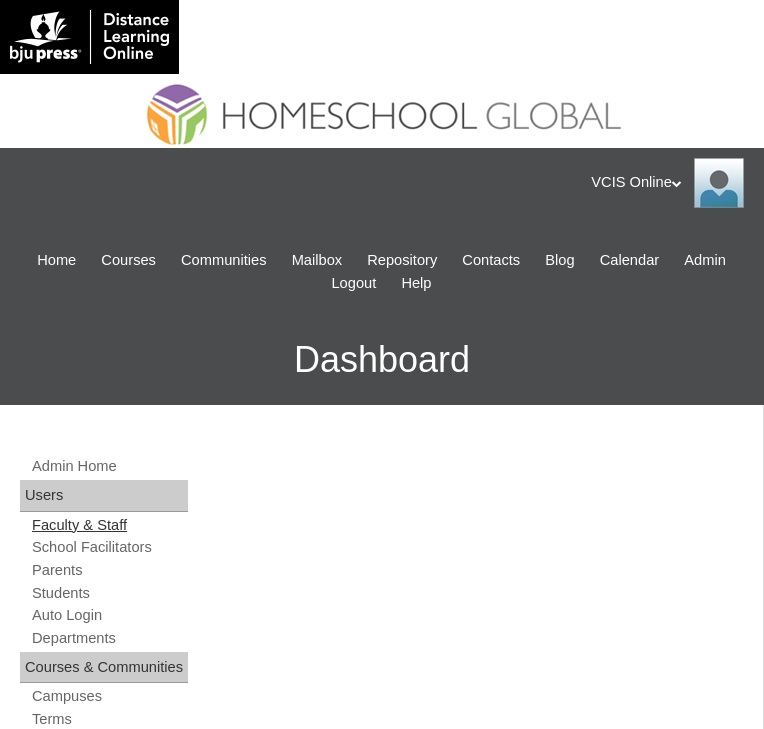 drag, startPoint x: 390, startPoint y: 378, endPoint x: 133, endPoint y: 387, distance: 257.15753 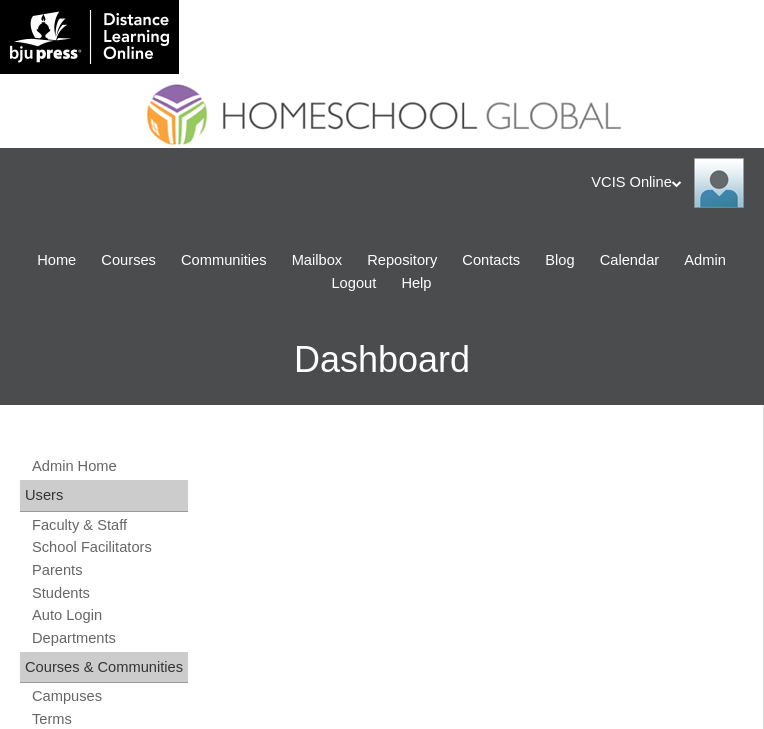 scroll, scrollTop: 0, scrollLeft: 0, axis: both 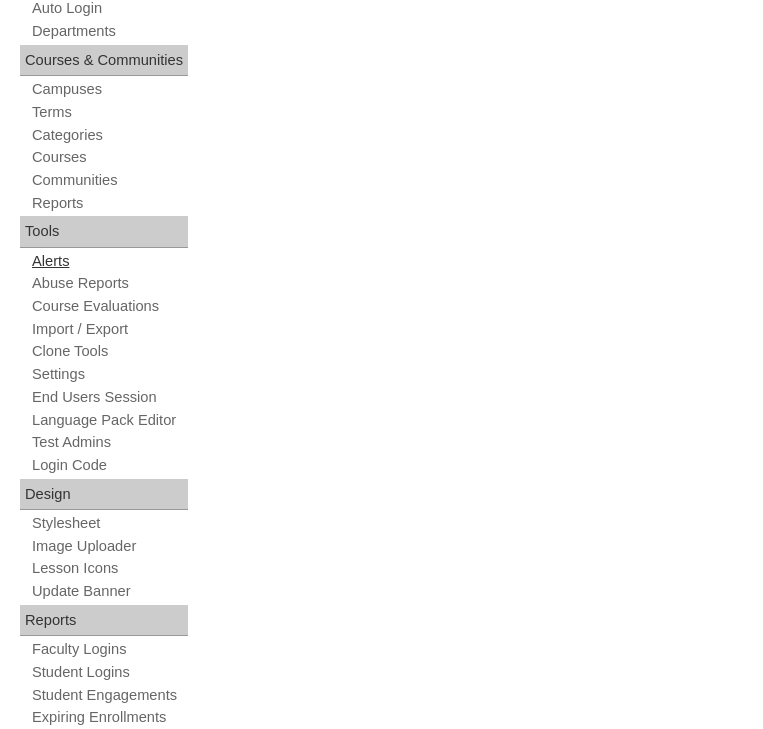 drag, startPoint x: 462, startPoint y: 223, endPoint x: 100, endPoint y: 221, distance: 362.00552 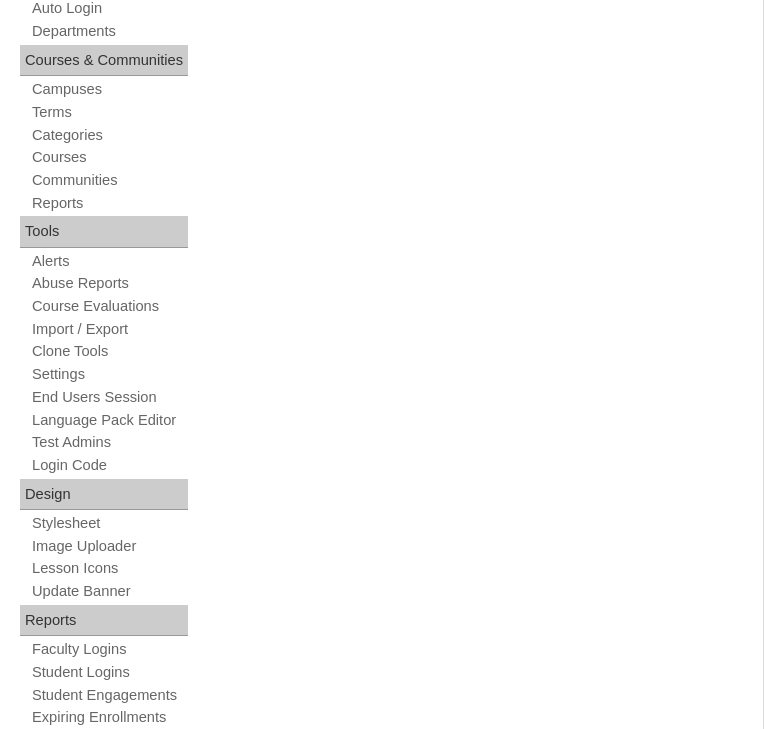 type on "jacastor.student@vcis.edu.ph" 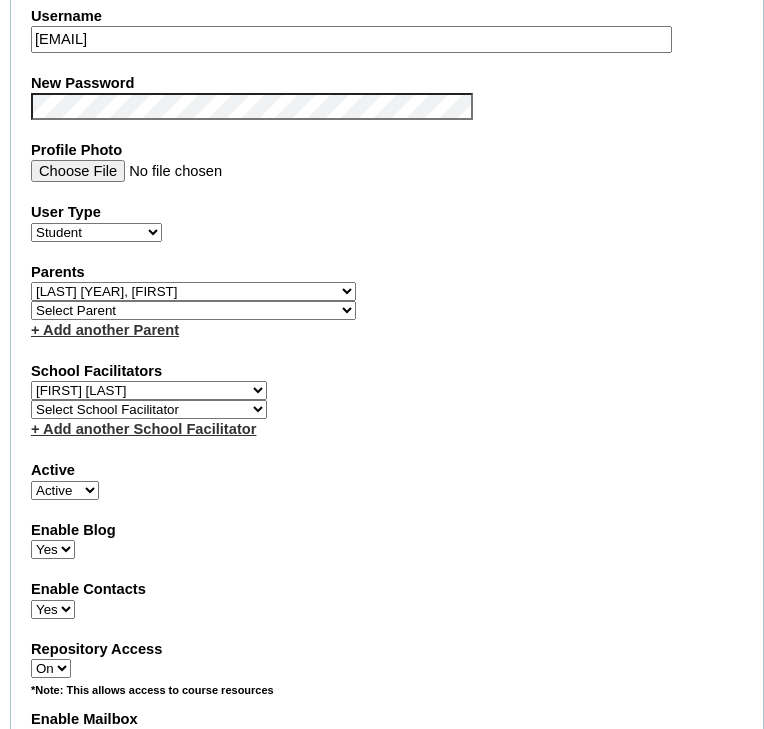 scroll, scrollTop: 2484, scrollLeft: 0, axis: vertical 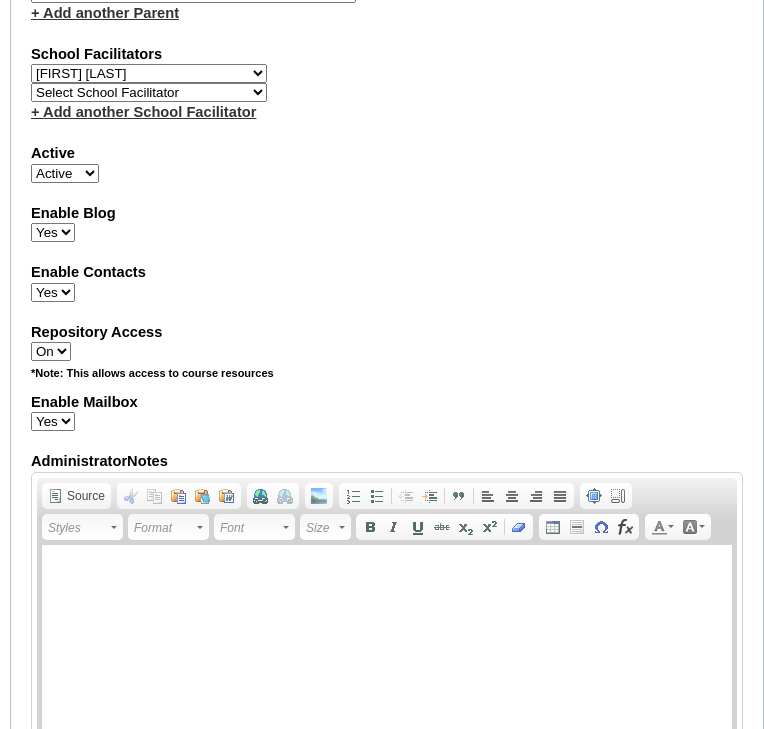 click on "Submit" at bounding box center (41, 1881) 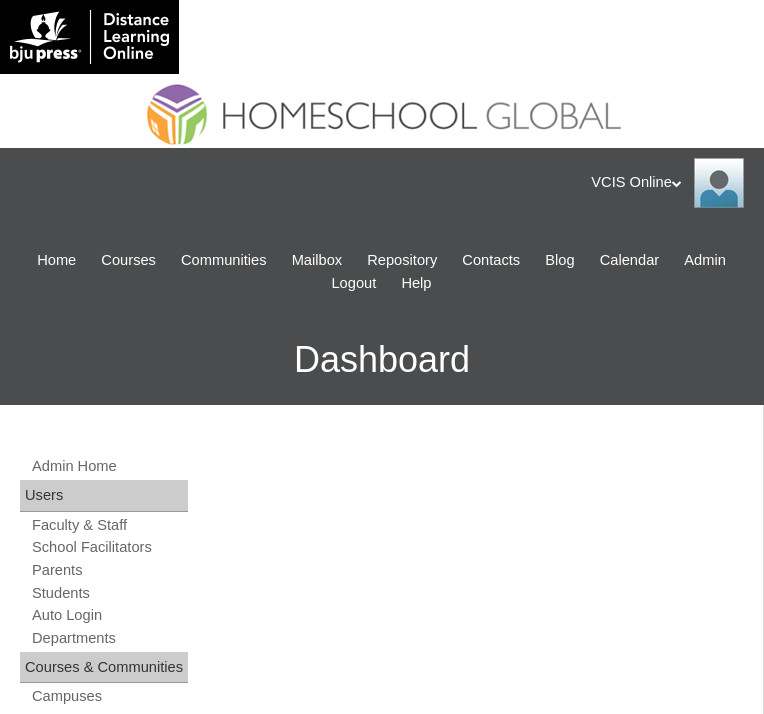scroll, scrollTop: 0, scrollLeft: 0, axis: both 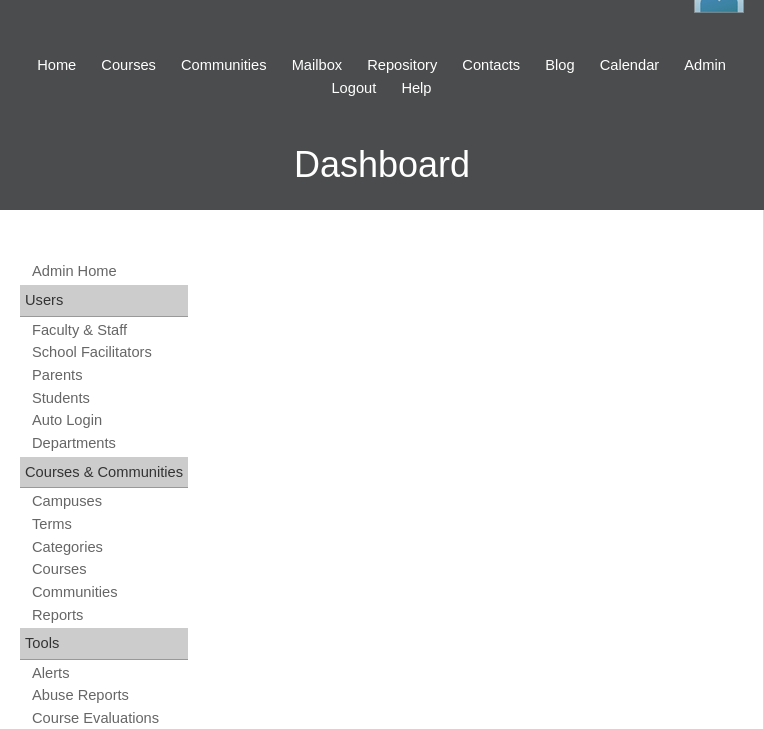 click on "Edit" at bounding box center (496, 1646) 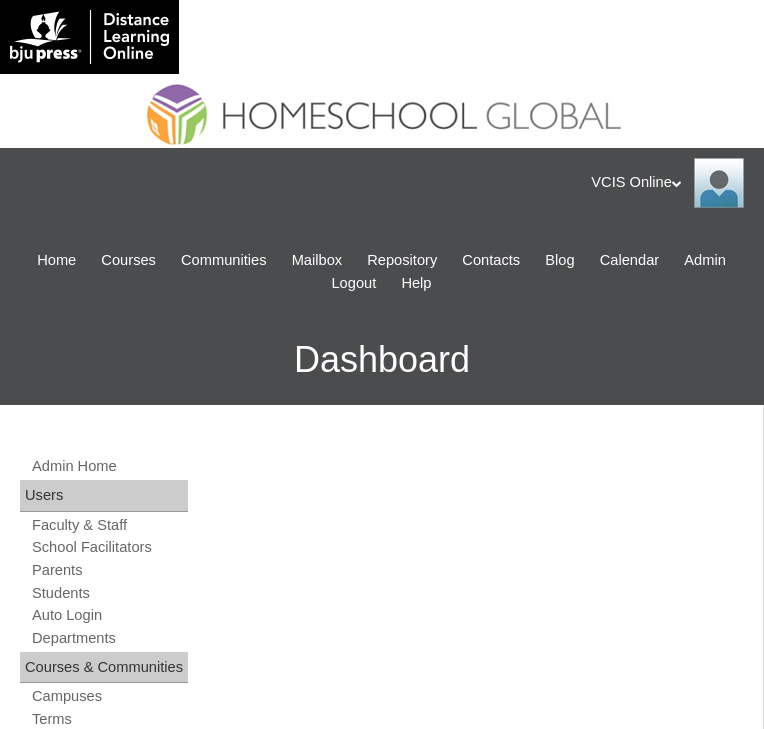scroll, scrollTop: 171, scrollLeft: 0, axis: vertical 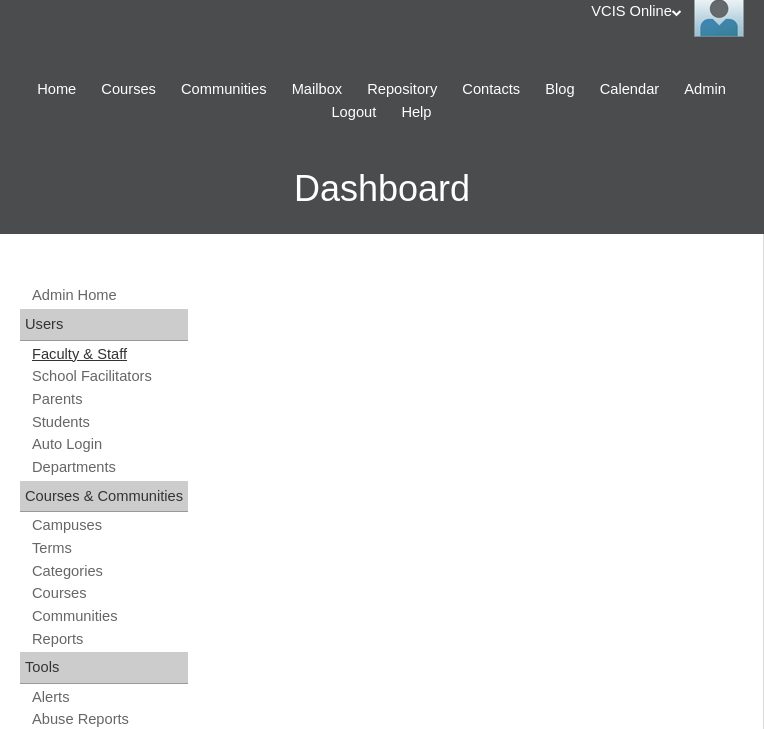 drag, startPoint x: 394, startPoint y: 206, endPoint x: 137, endPoint y: 208, distance: 257.00778 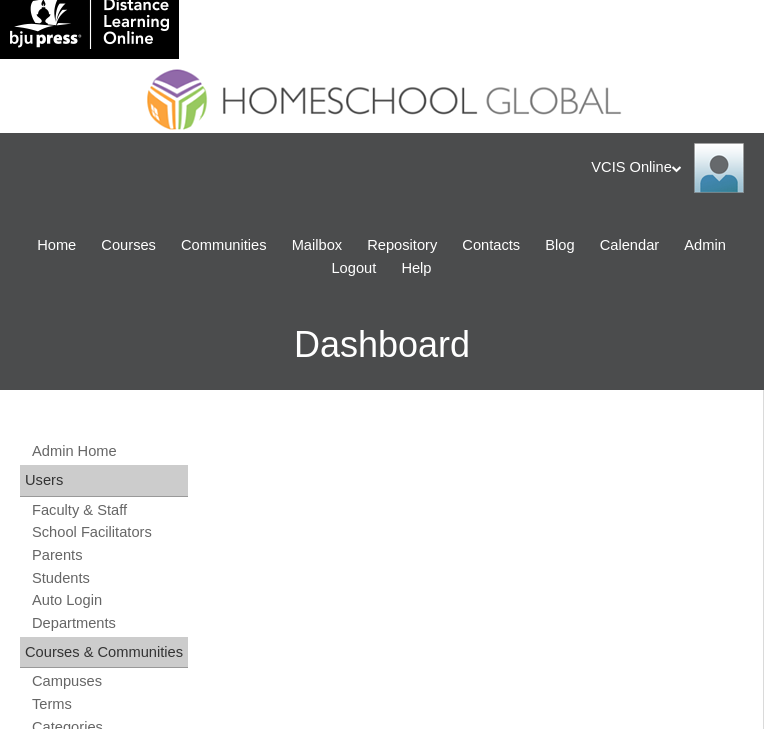 scroll, scrollTop: 31, scrollLeft: 0, axis: vertical 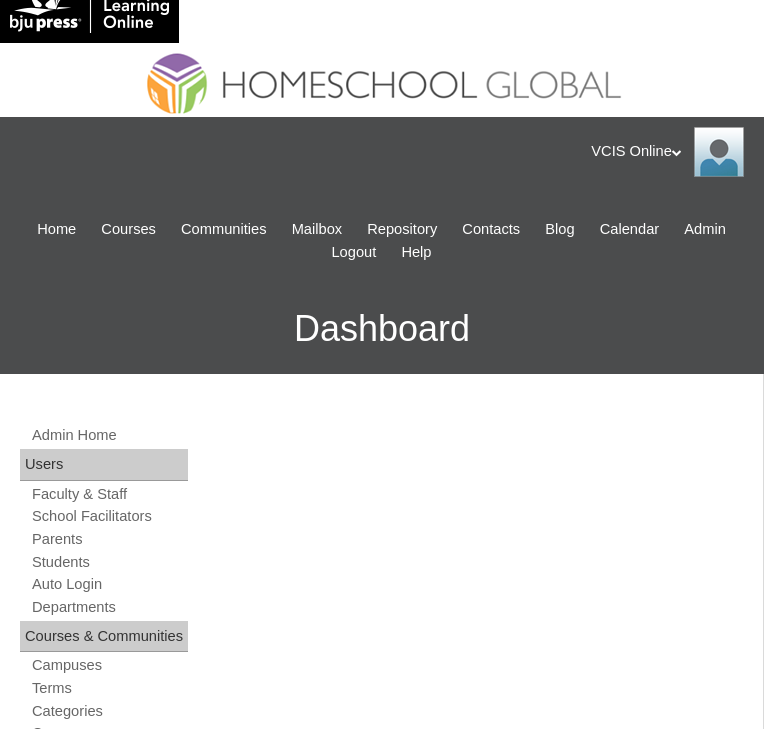 click on "Edit" at bounding box center (496, 1810) 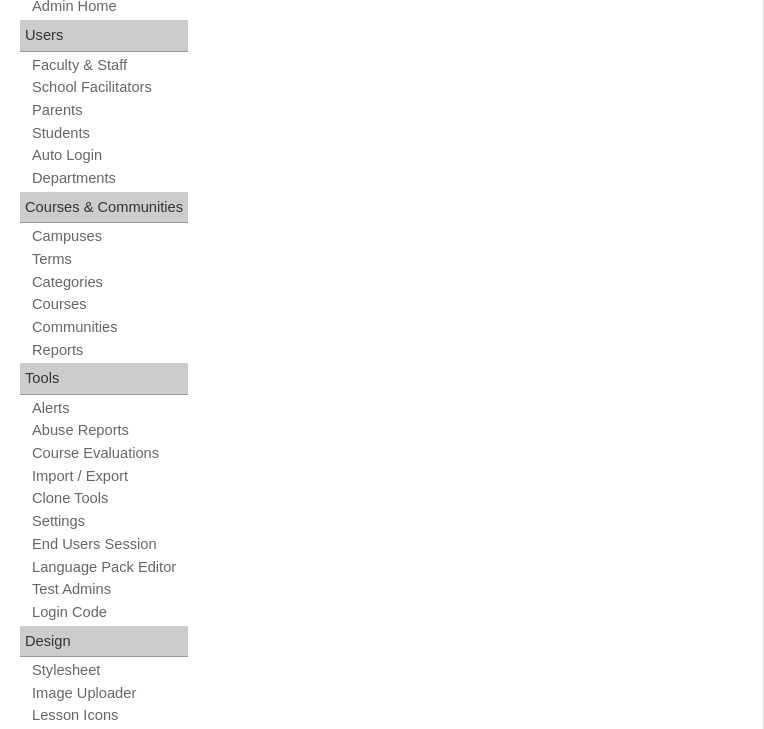 scroll, scrollTop: 462, scrollLeft: 0, axis: vertical 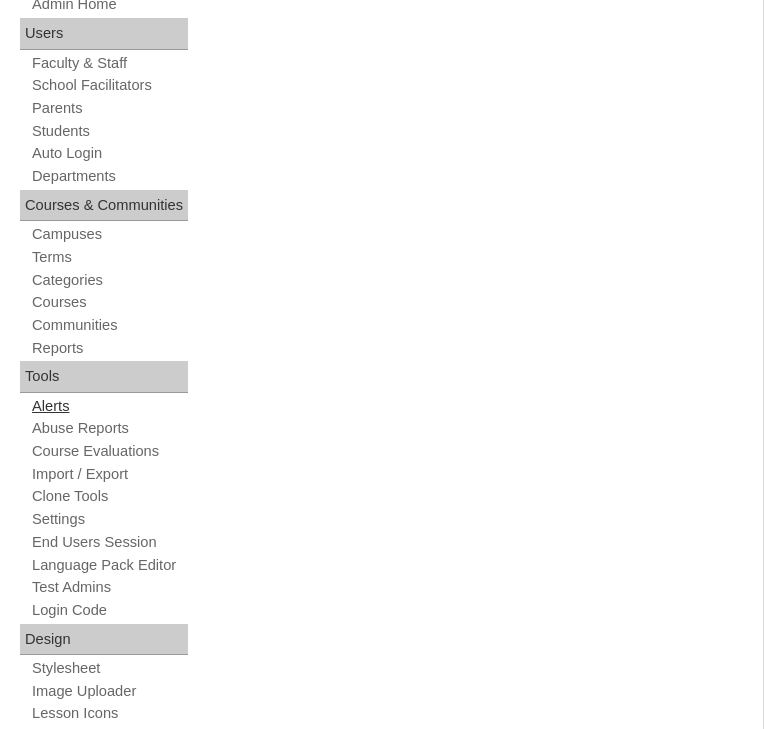 drag, startPoint x: 444, startPoint y: 369, endPoint x: 118, endPoint y: 371, distance: 326.00613 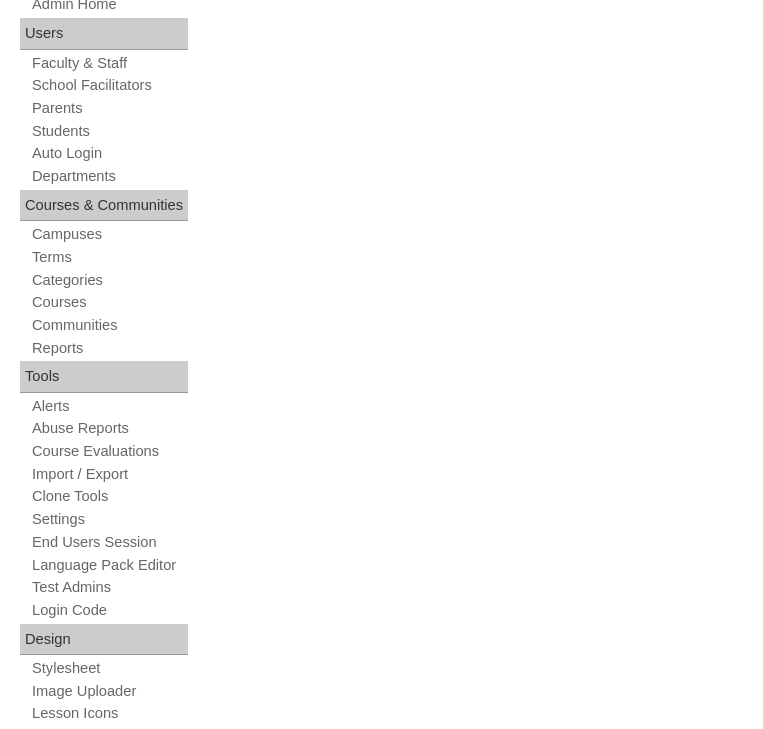 paste on "mjtorres.student@vcis.edu.ph" 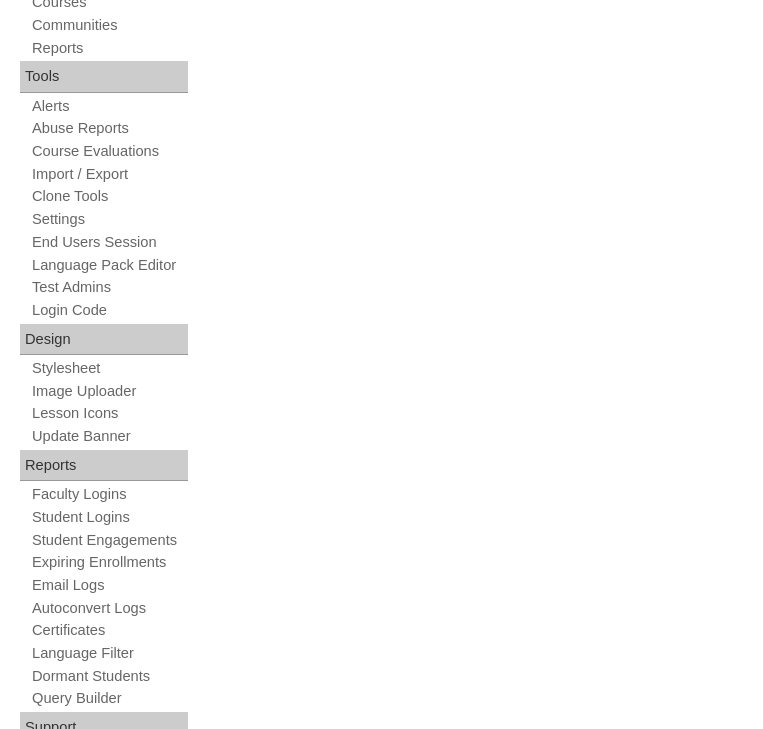 scroll, scrollTop: 1090, scrollLeft: 0, axis: vertical 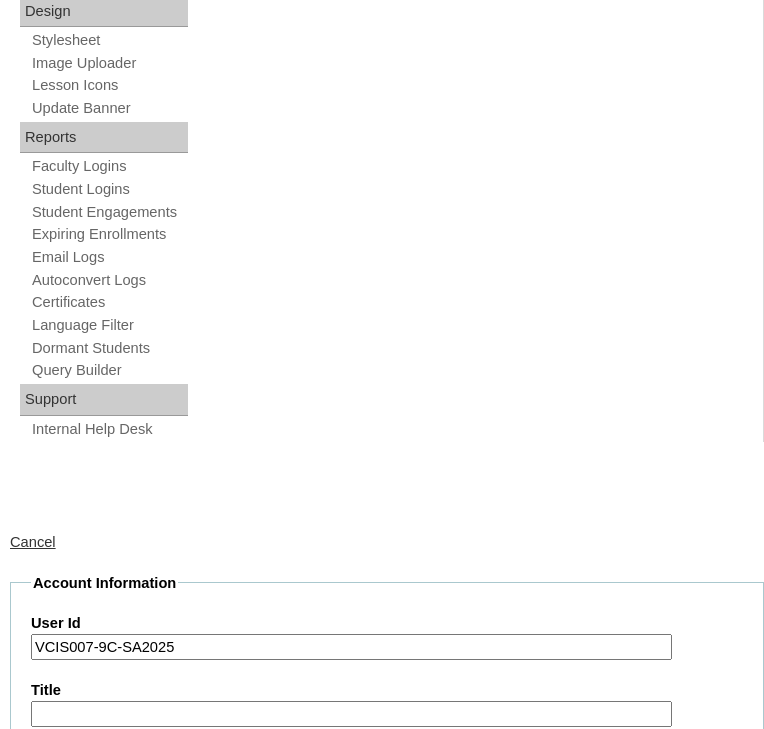type on "mjtorres.student@vcis.edu.ph" 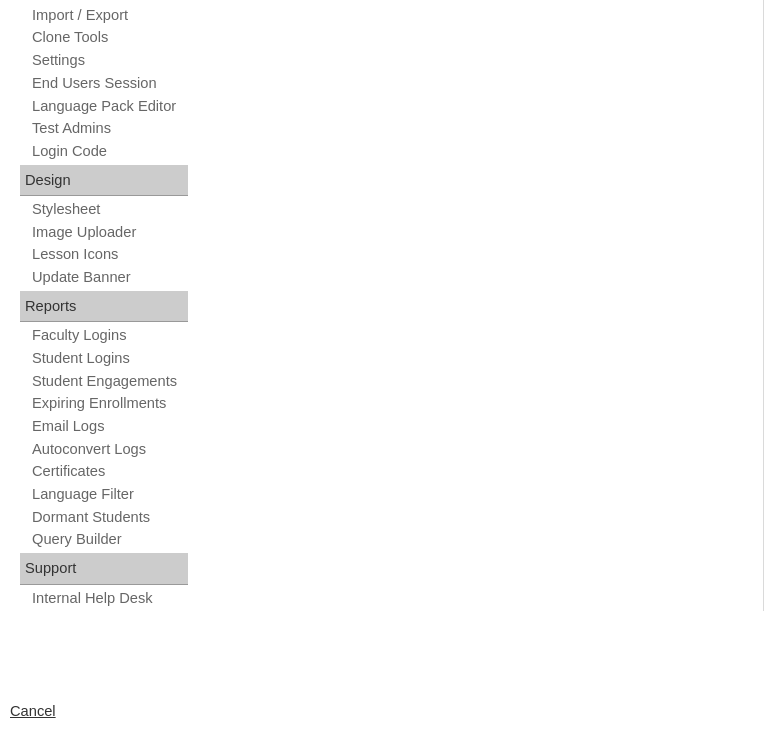 scroll, scrollTop: 920, scrollLeft: 0, axis: vertical 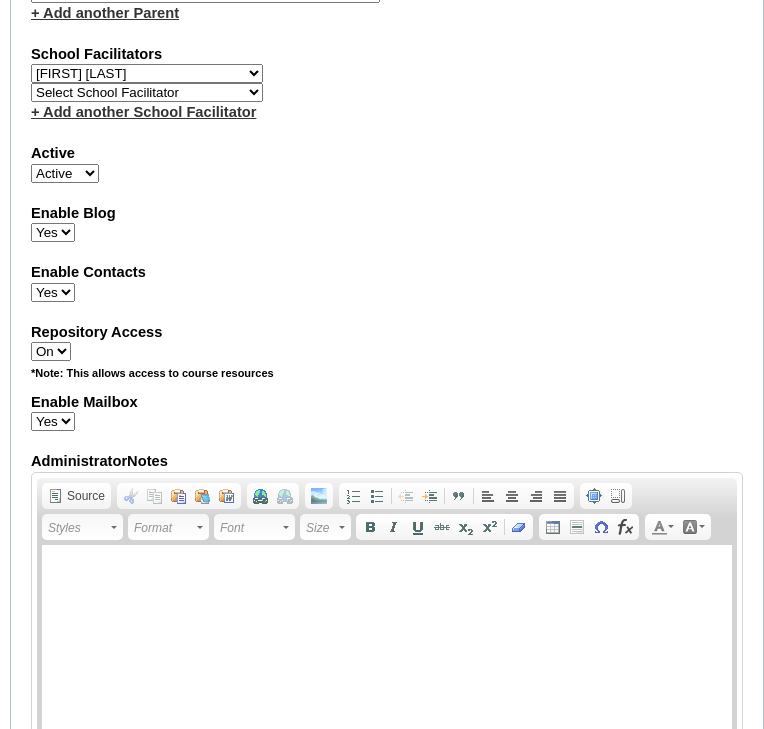 click on "Submit" at bounding box center [41, 1881] 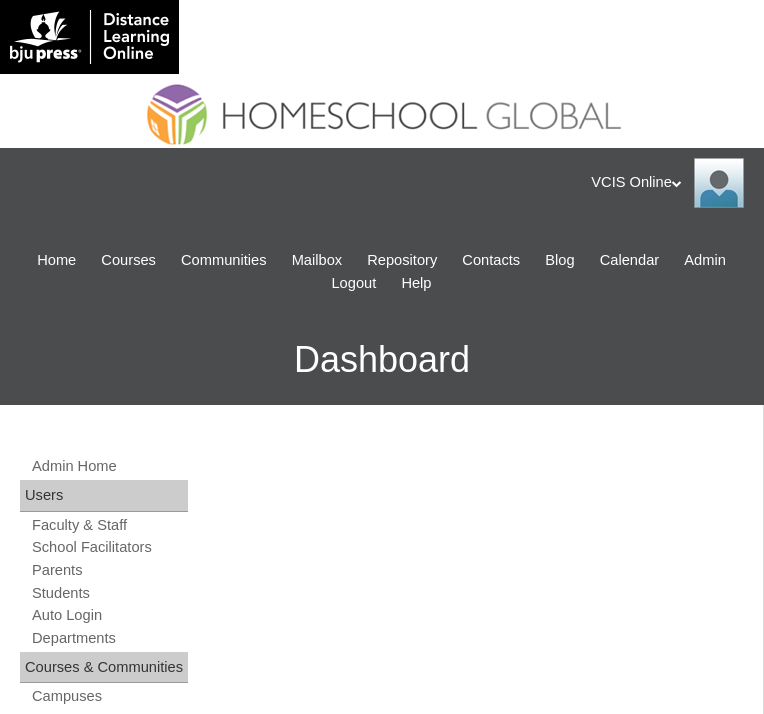 scroll, scrollTop: 0, scrollLeft: 0, axis: both 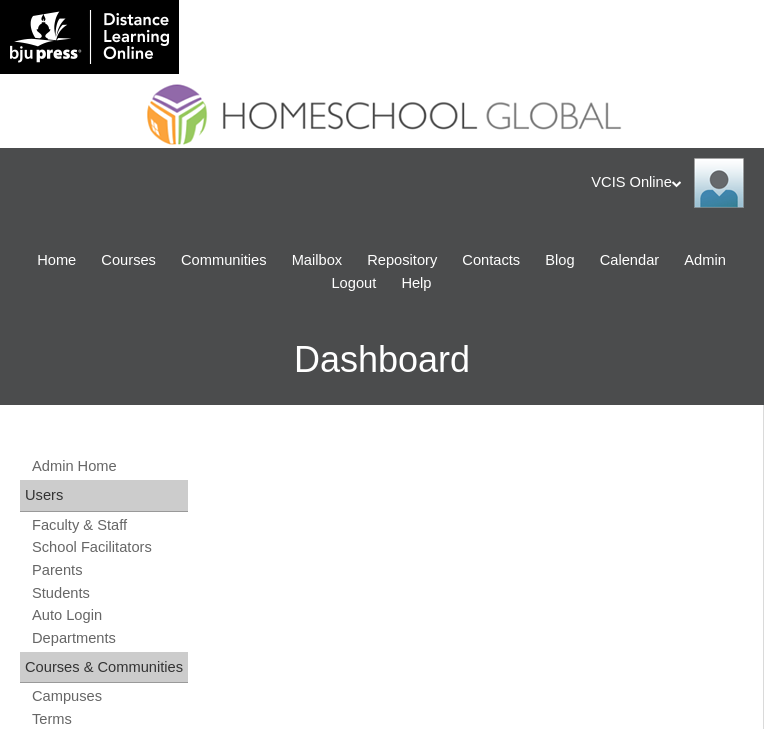 click on "Edit" at bounding box center (496, 1841) 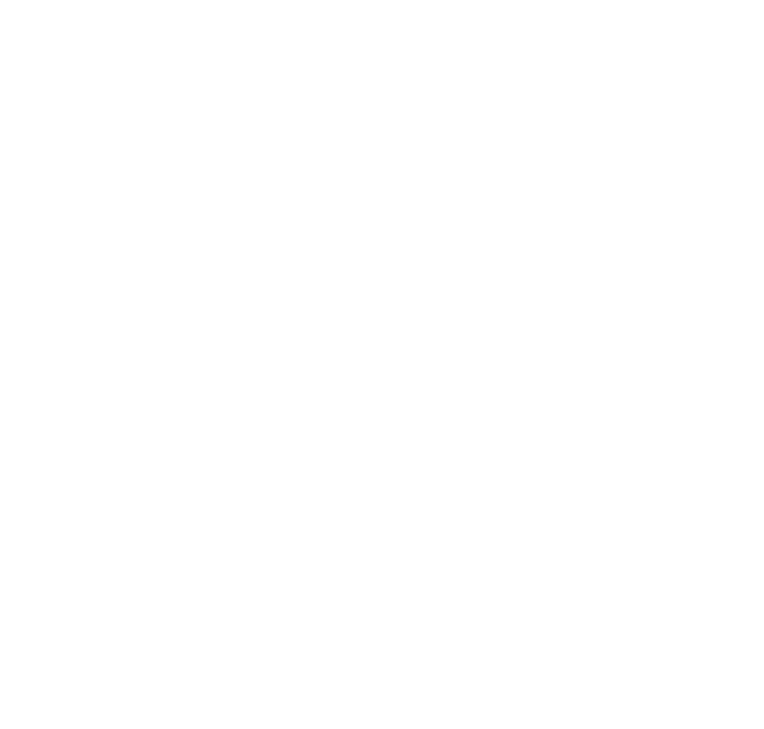 scroll, scrollTop: 0, scrollLeft: 0, axis: both 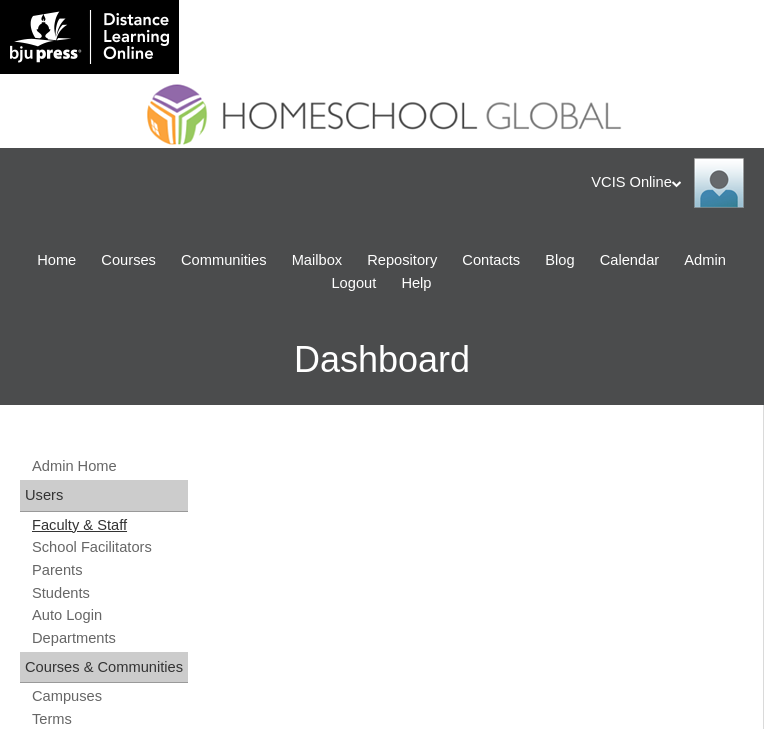 drag, startPoint x: 280, startPoint y: 386, endPoint x: 148, endPoint y: 386, distance: 132 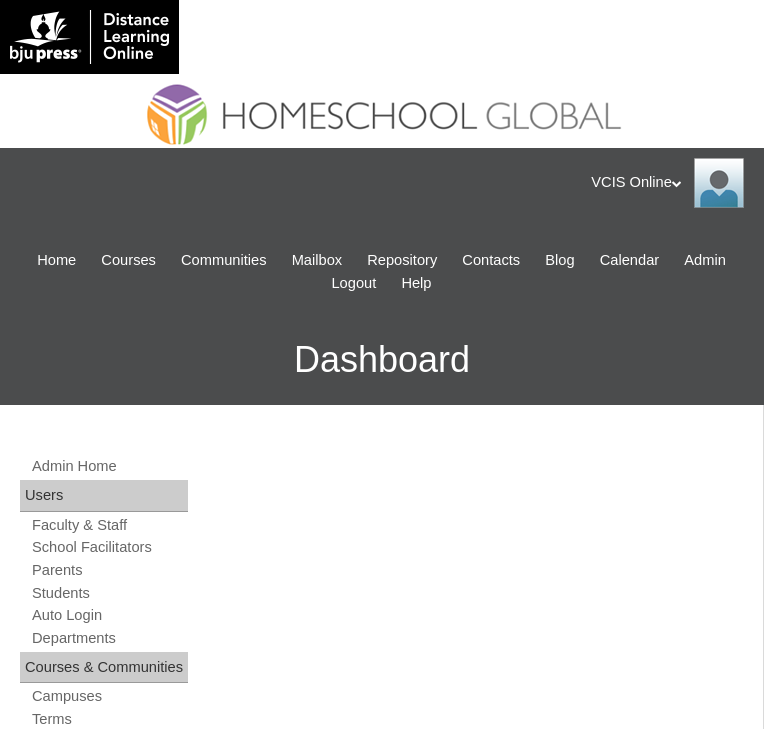 type on "[USERID]" 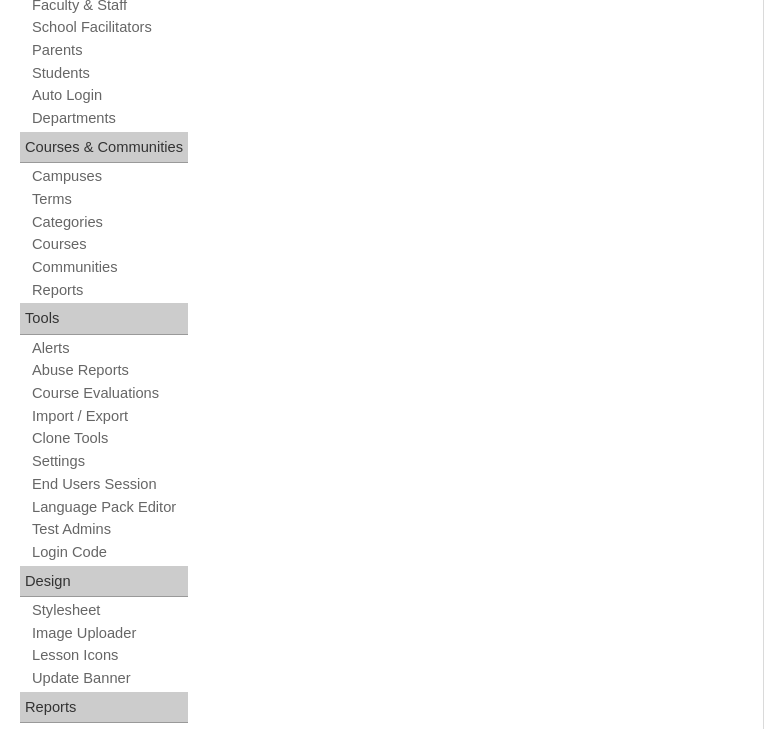 scroll, scrollTop: 564, scrollLeft: 0, axis: vertical 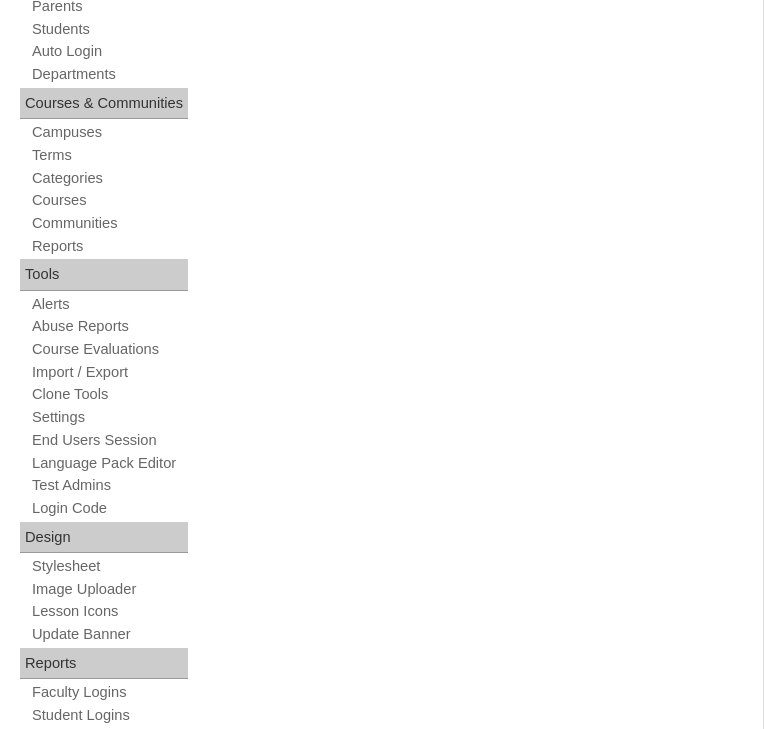 drag, startPoint x: 419, startPoint y: 268, endPoint x: 202, endPoint y: 266, distance: 217.00922 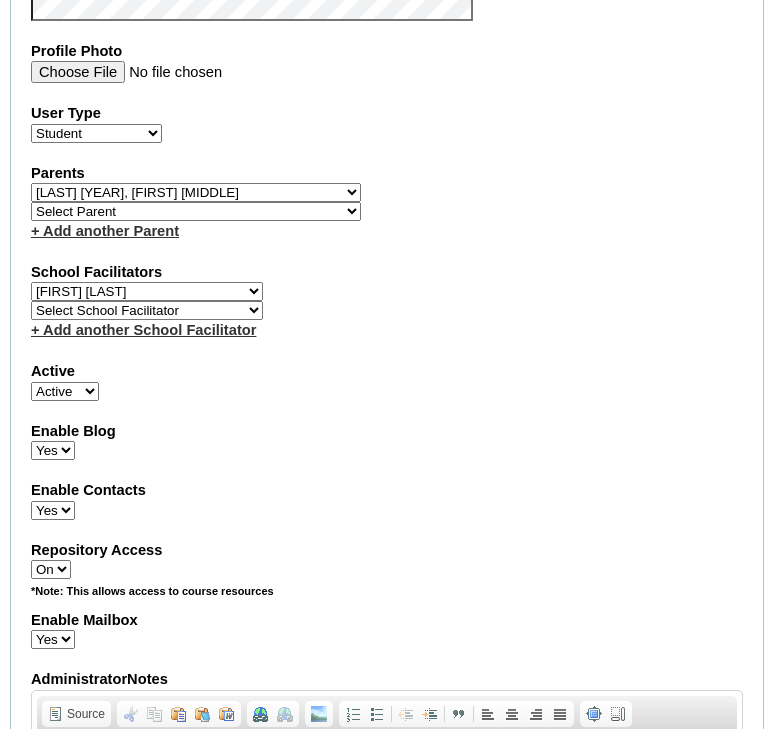 scroll, scrollTop: 2484, scrollLeft: 0, axis: vertical 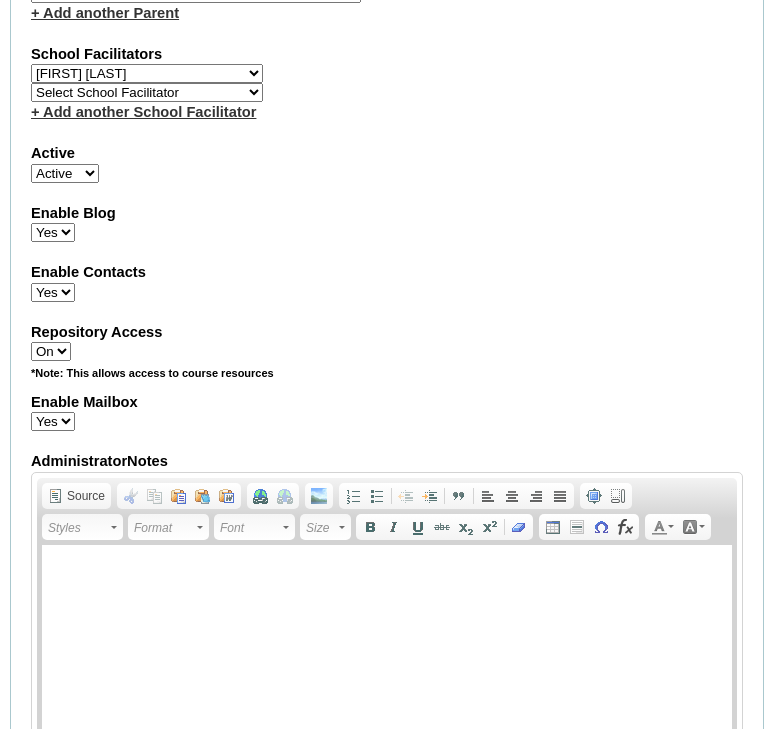 click on "Submit" at bounding box center [41, 1881] 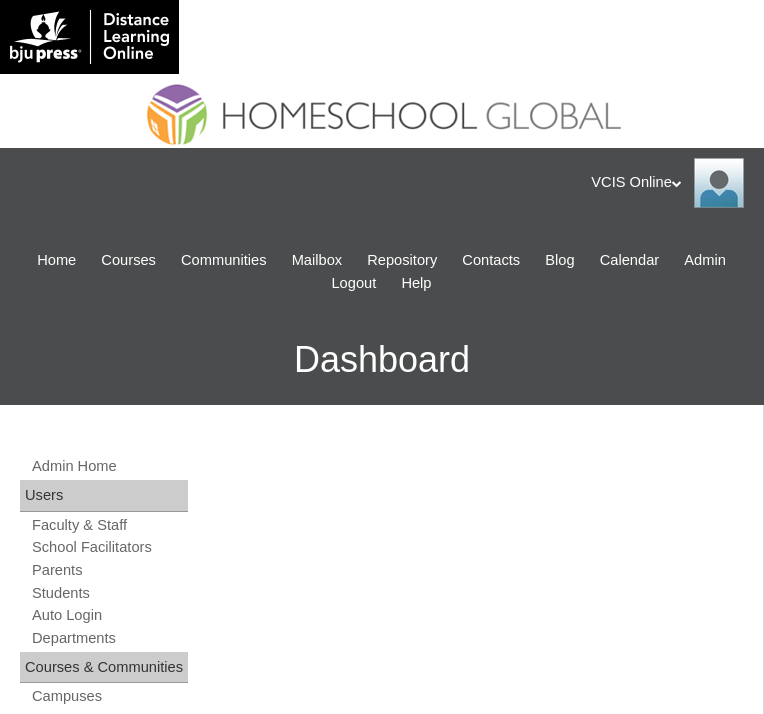 scroll, scrollTop: 0, scrollLeft: 0, axis: both 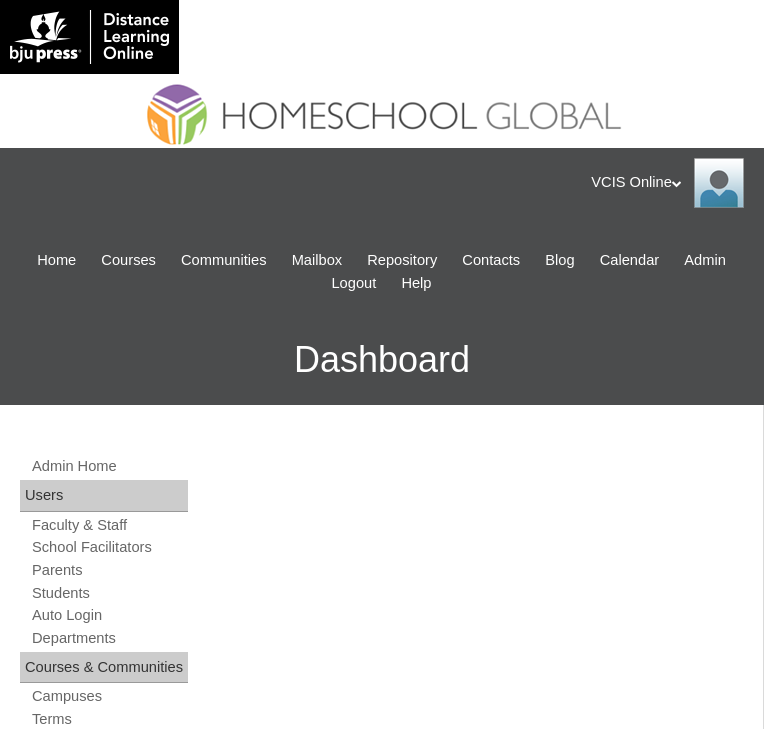 click on "Edit" at bounding box center (501, 1842) 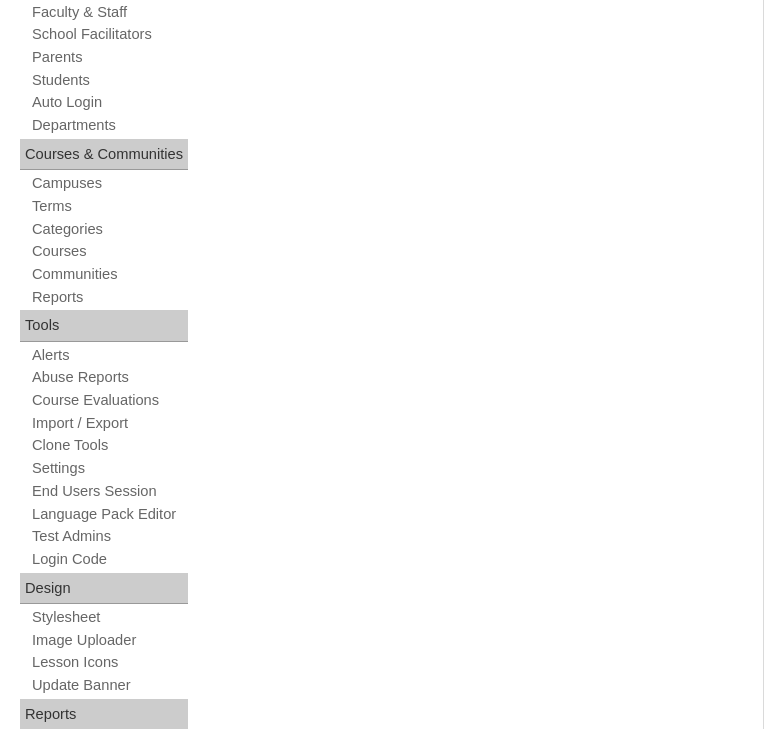 scroll, scrollTop: 514, scrollLeft: 0, axis: vertical 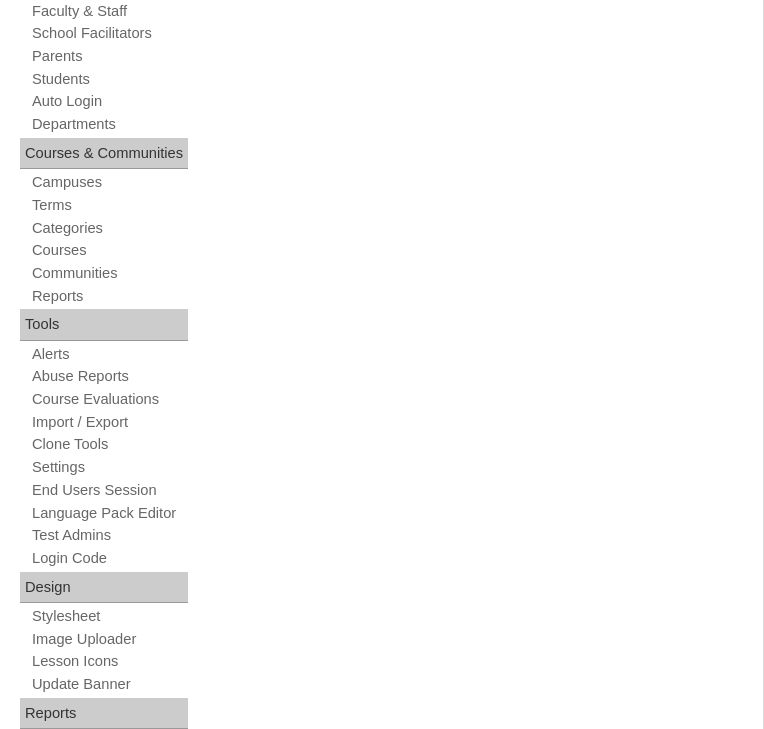 drag, startPoint x: 399, startPoint y: 315, endPoint x: 182, endPoint y: 310, distance: 217.0576 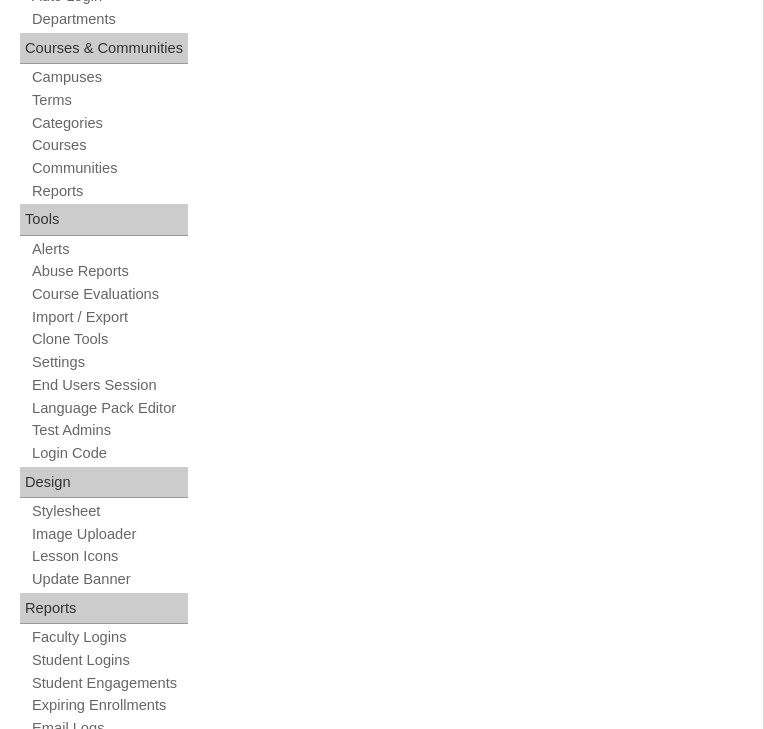scroll, scrollTop: 627, scrollLeft: 0, axis: vertical 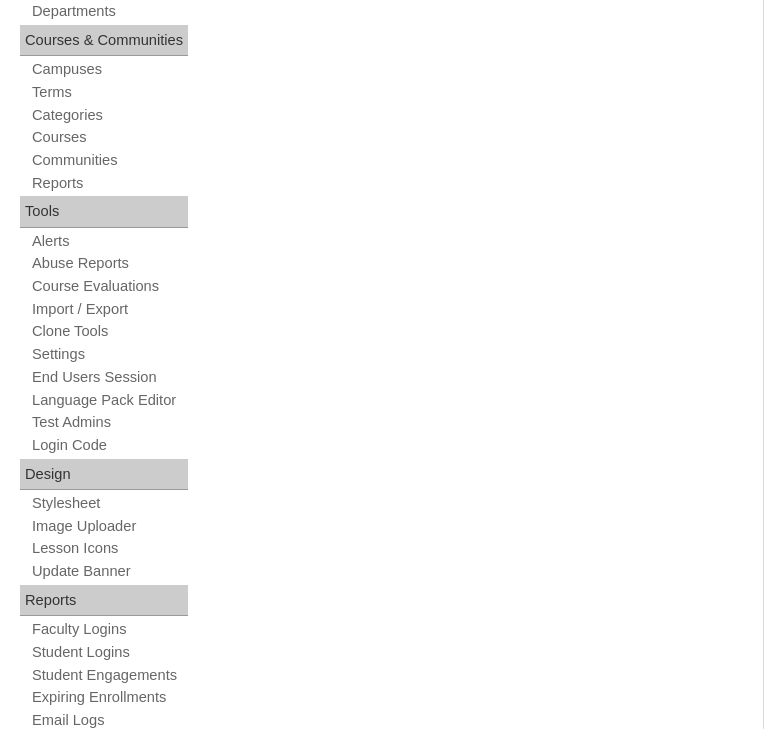 type on "damaglasang.student@vcis.edu.ph" 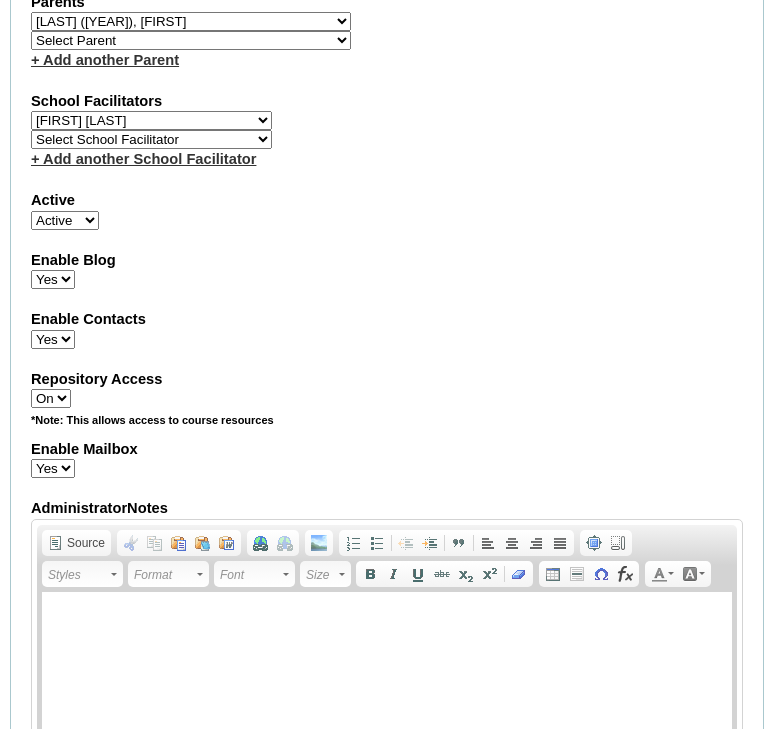 scroll, scrollTop: 2484, scrollLeft: 0, axis: vertical 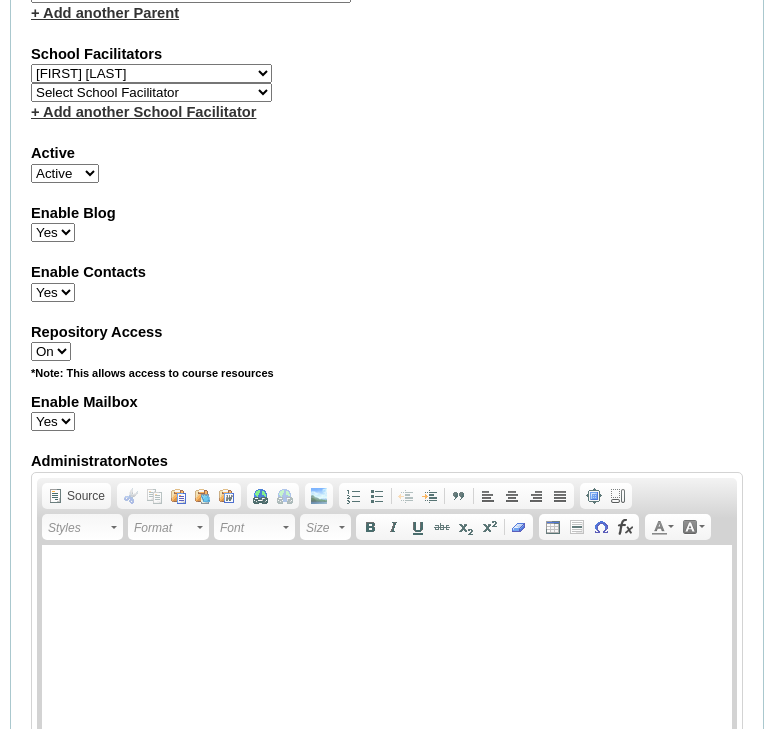 click on "Submit" at bounding box center (41, 1881) 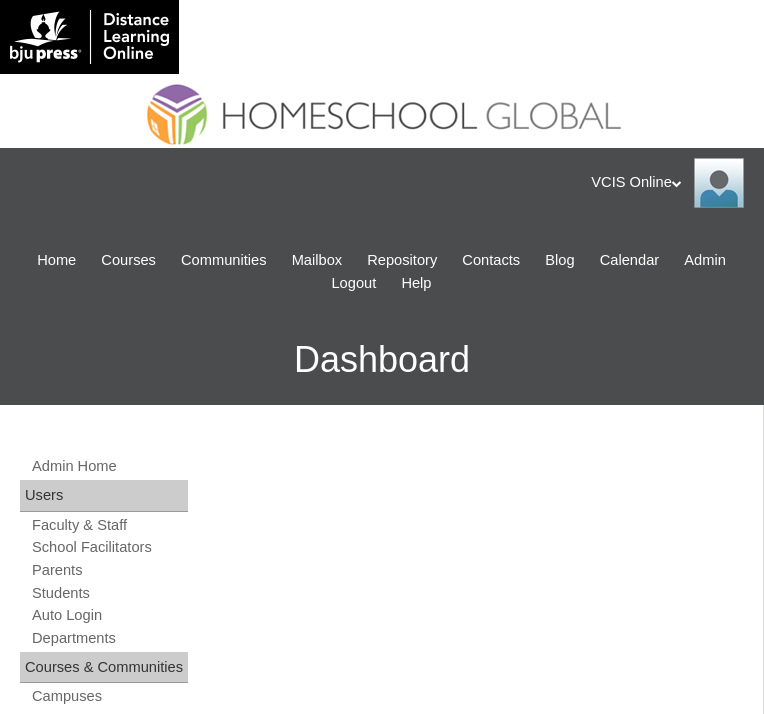 scroll, scrollTop: 0, scrollLeft: 0, axis: both 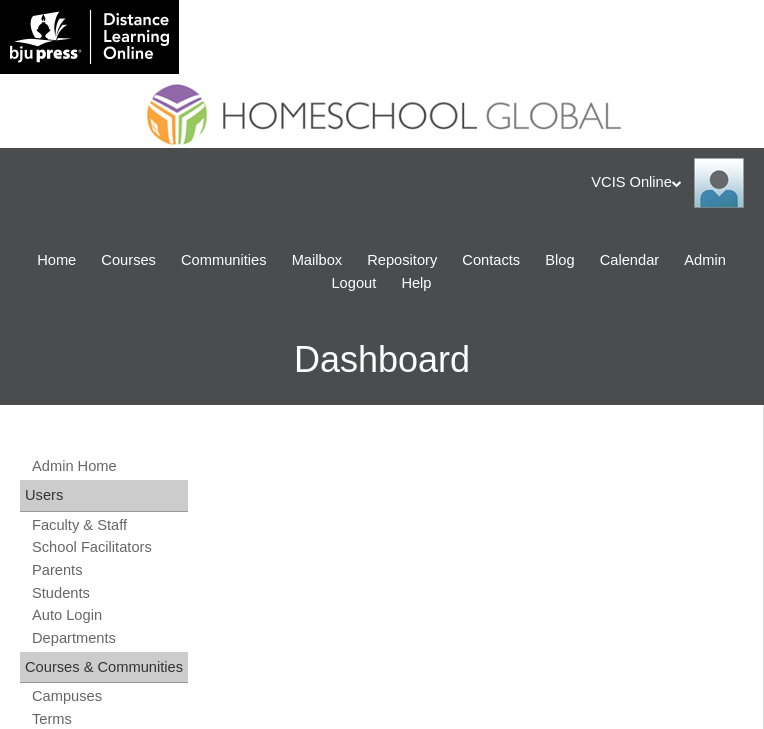 click on "Edit" at bounding box center (496, 1841) 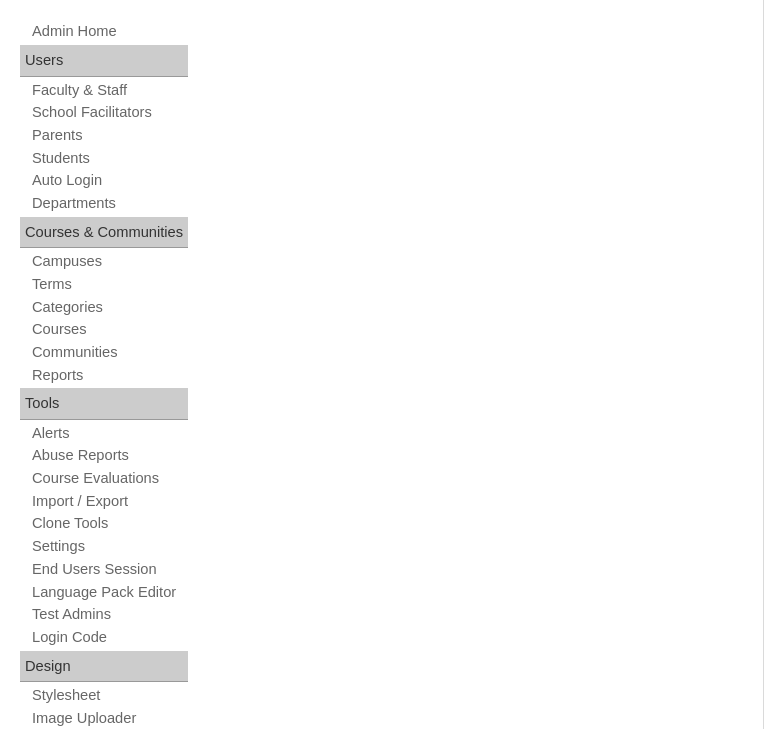 scroll, scrollTop: 467, scrollLeft: 0, axis: vertical 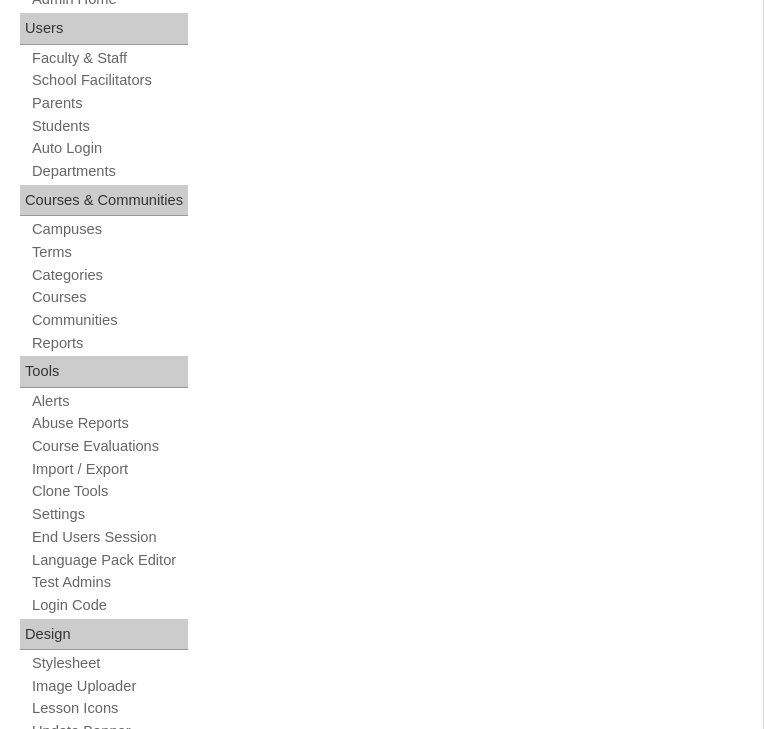 drag, startPoint x: 348, startPoint y: 386, endPoint x: 403, endPoint y: 375, distance: 56.089214 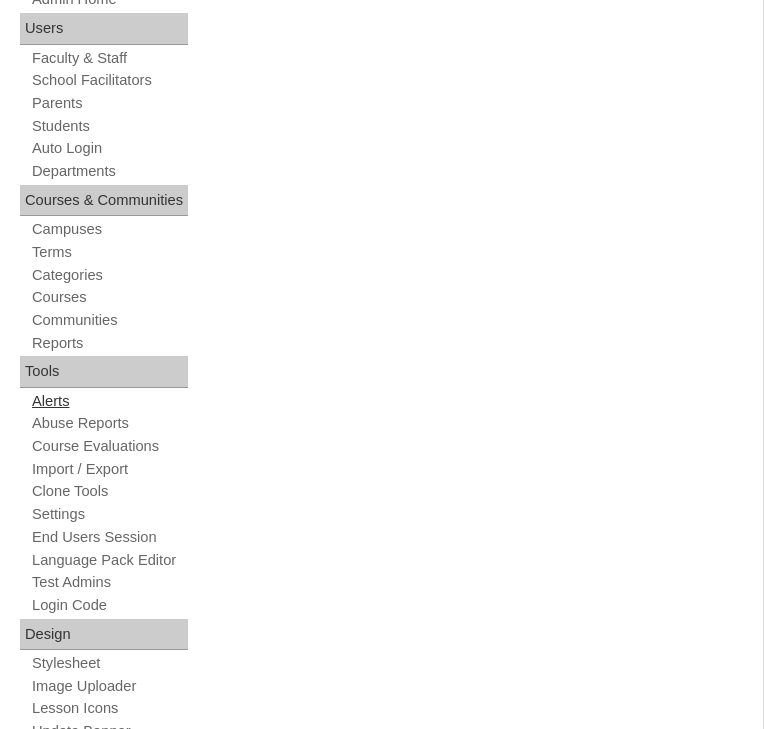 drag, startPoint x: 326, startPoint y: 362, endPoint x: 173, endPoint y: 362, distance: 153 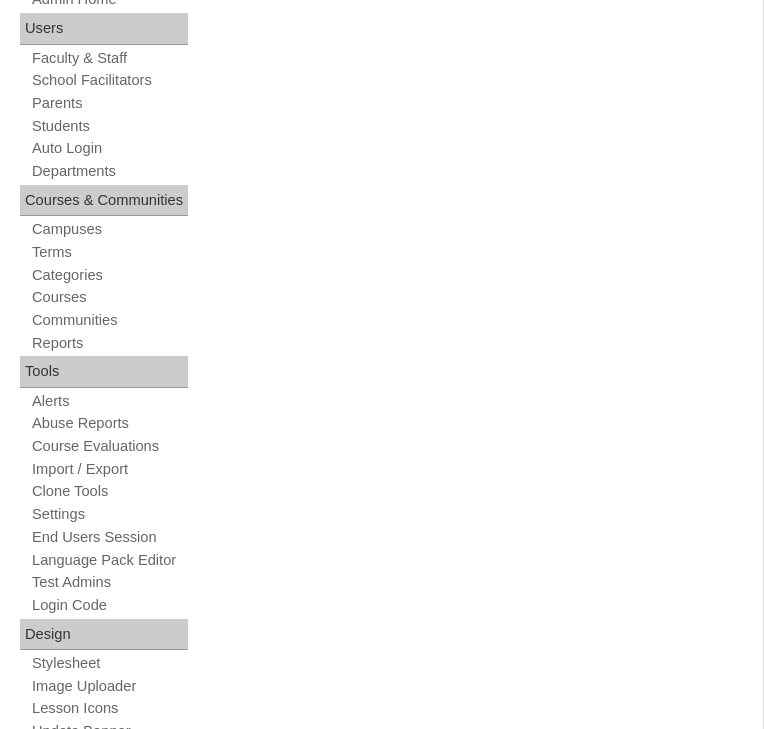type on "djondona.student@vcis.edu.ph" 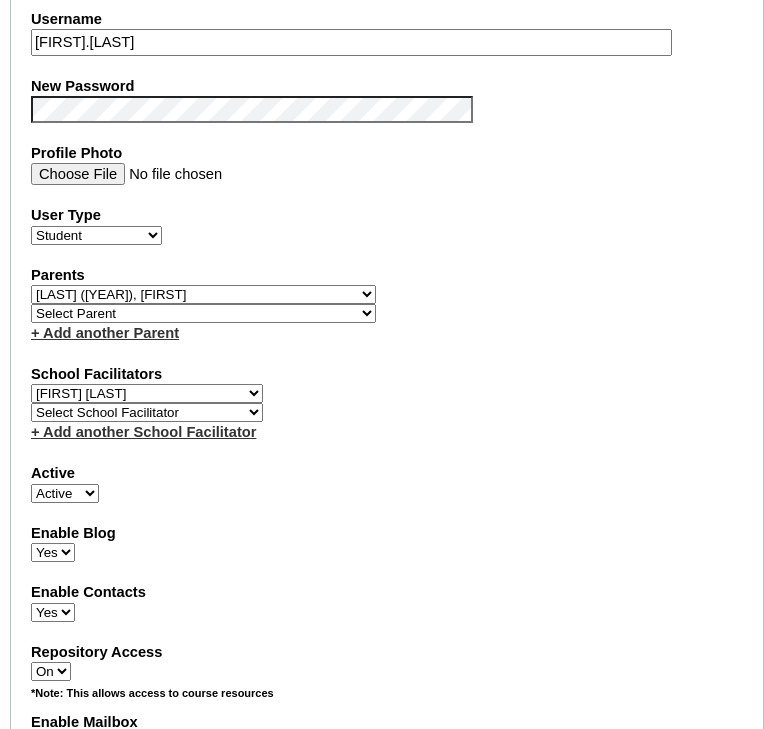 scroll, scrollTop: 2484, scrollLeft: 0, axis: vertical 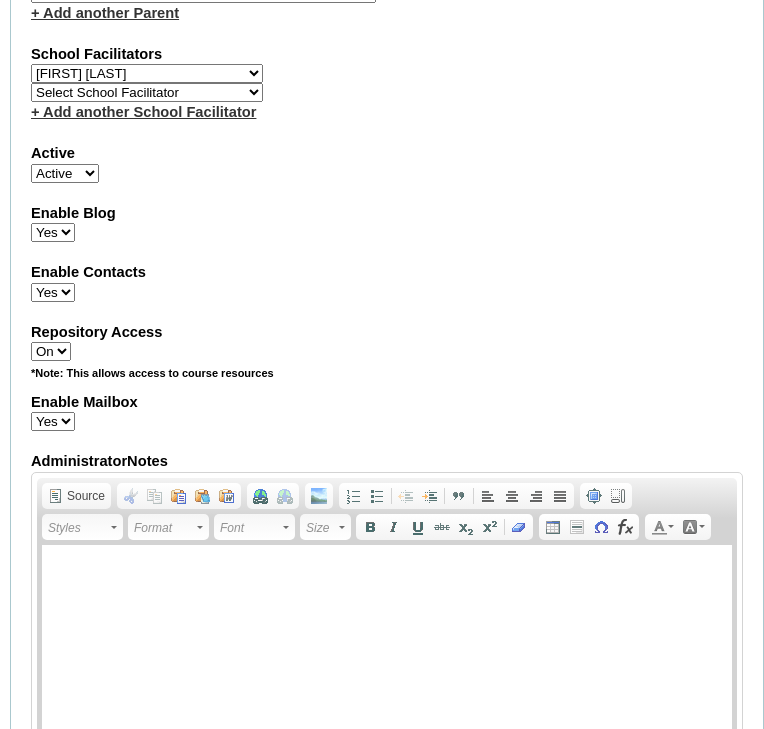 click on "Submit" at bounding box center (41, 1881) 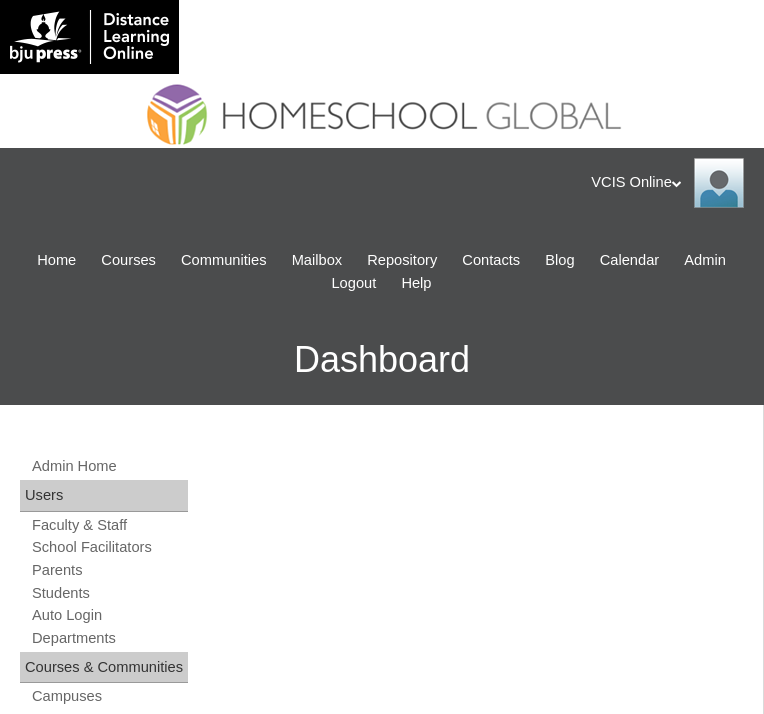 scroll, scrollTop: 0, scrollLeft: 0, axis: both 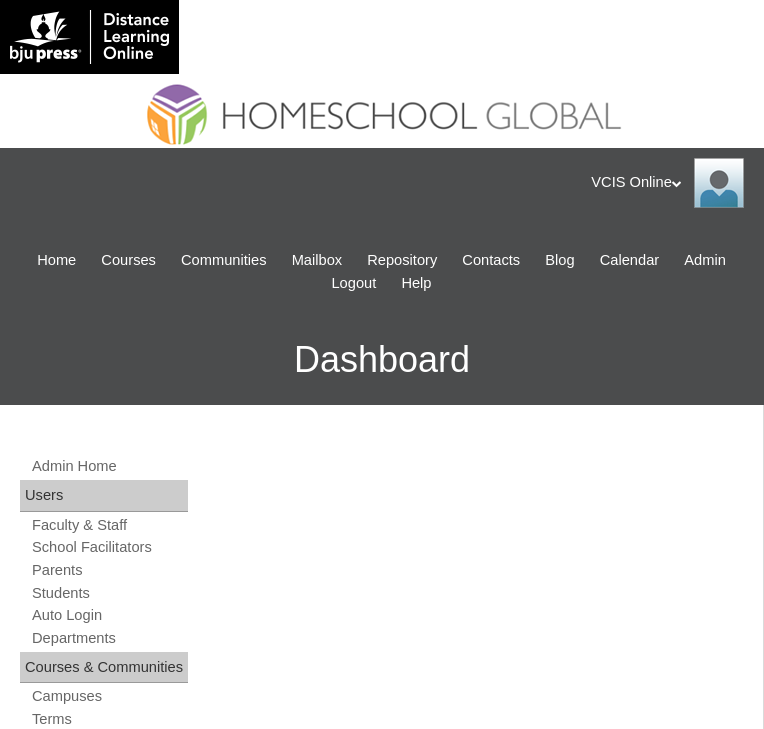 click on "Edit" at bounding box center (496, 1841) 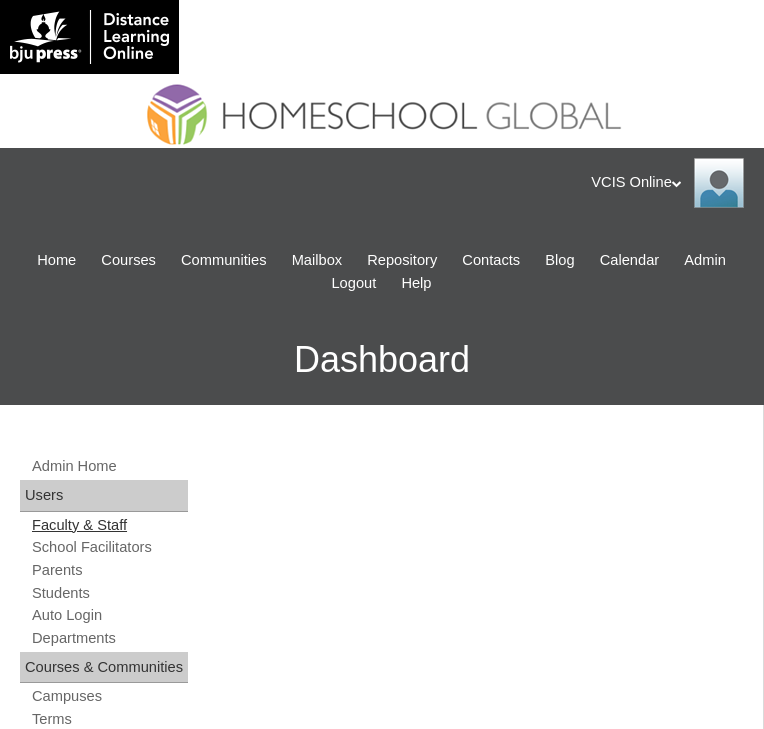 drag, startPoint x: 425, startPoint y: 375, endPoint x: 100, endPoint y: 378, distance: 325.01385 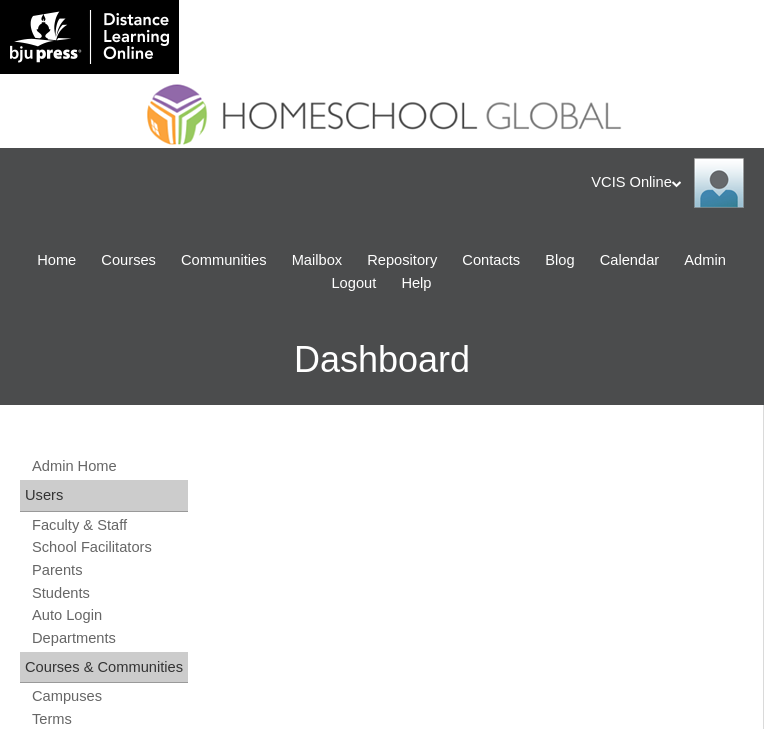 paste on "2" 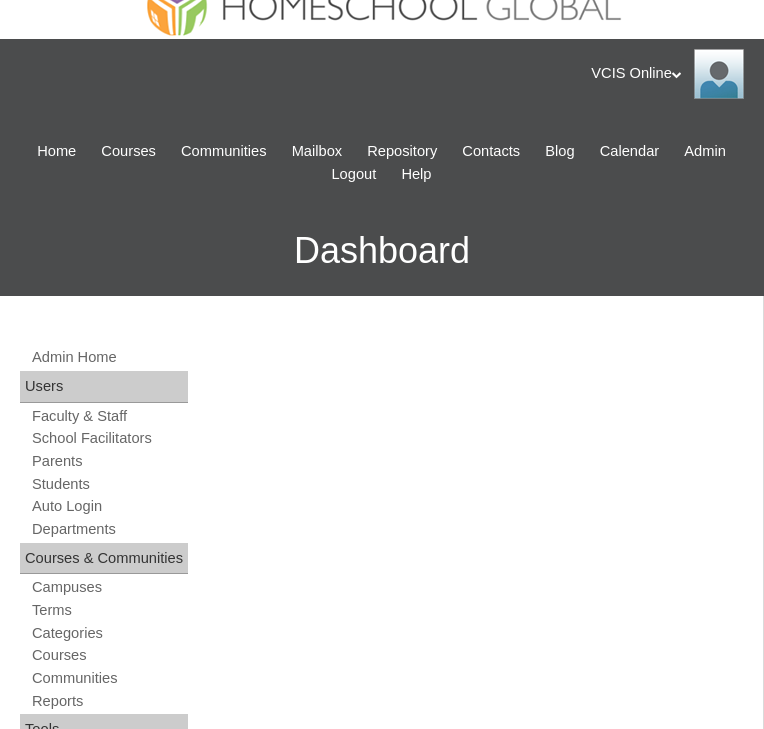 scroll, scrollTop: 530, scrollLeft: 0, axis: vertical 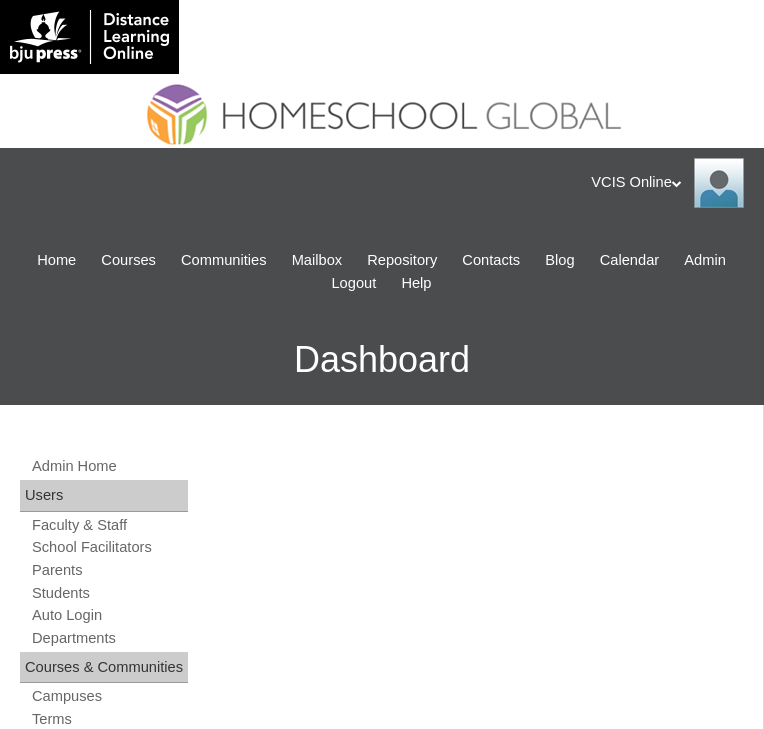 drag, startPoint x: 374, startPoint y: 379, endPoint x: 209, endPoint y: 379, distance: 165 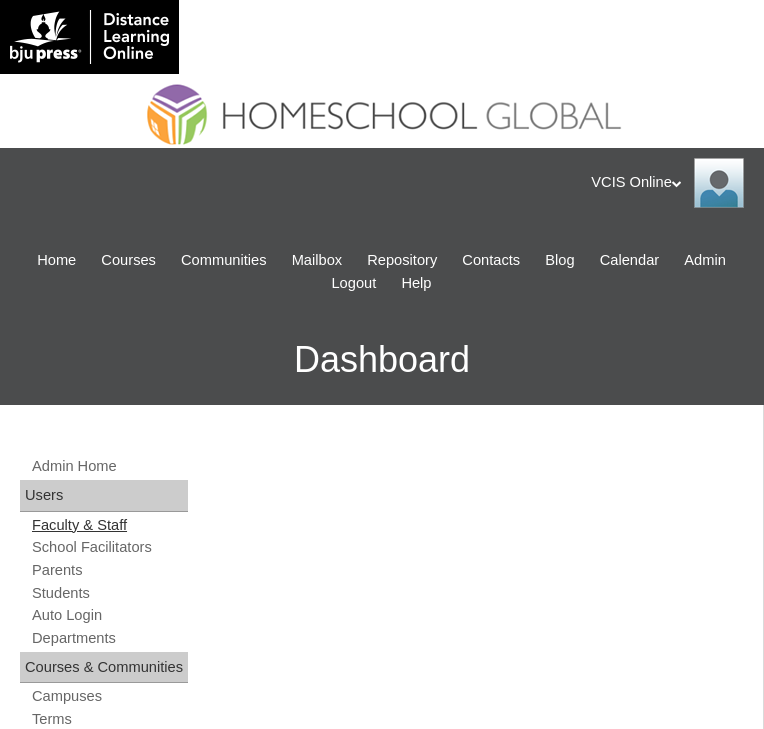 drag, startPoint x: 390, startPoint y: 376, endPoint x: 119, endPoint y: 375, distance: 271.00183 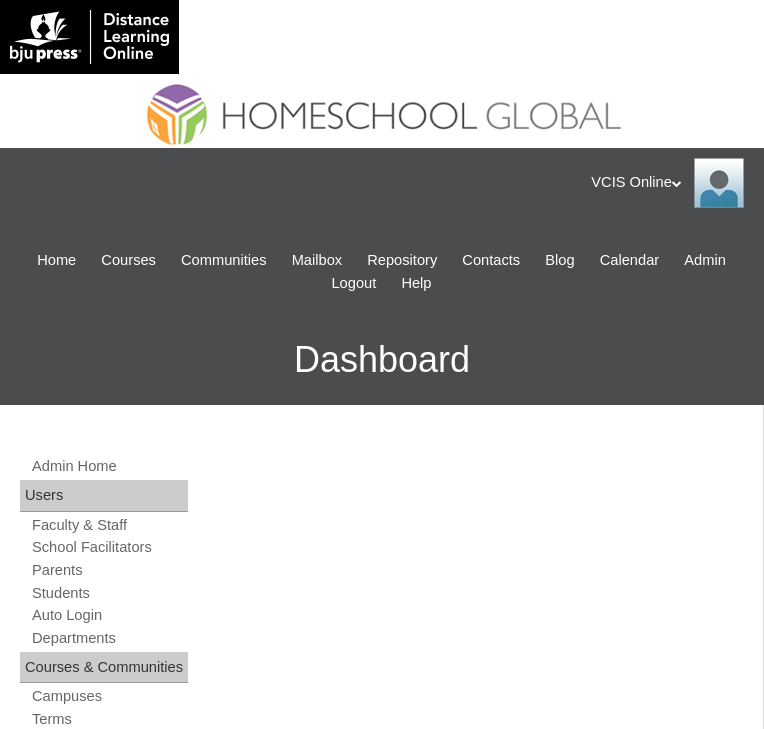paste on "3" 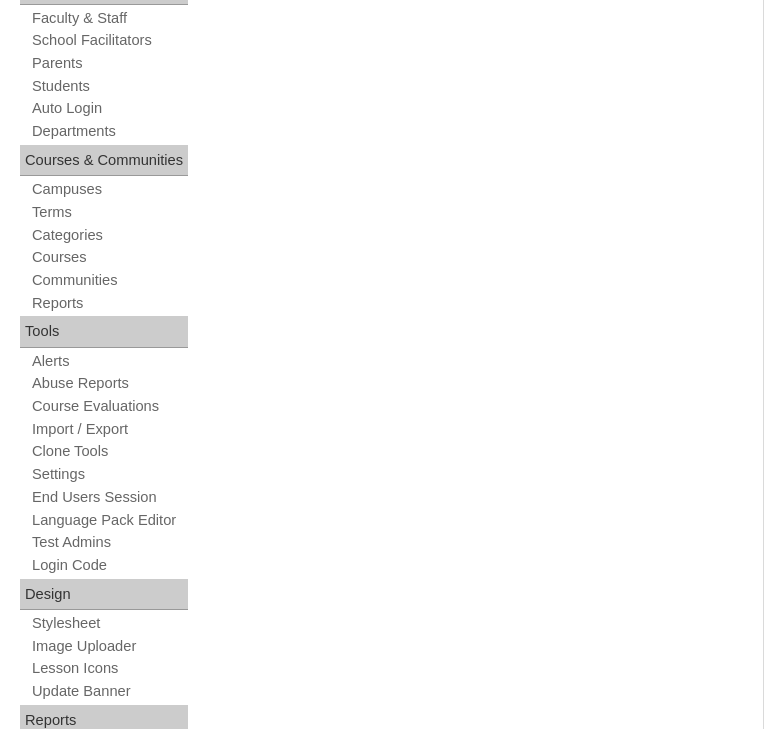 click on "[EMAIL]" at bounding box center (351, 1632) 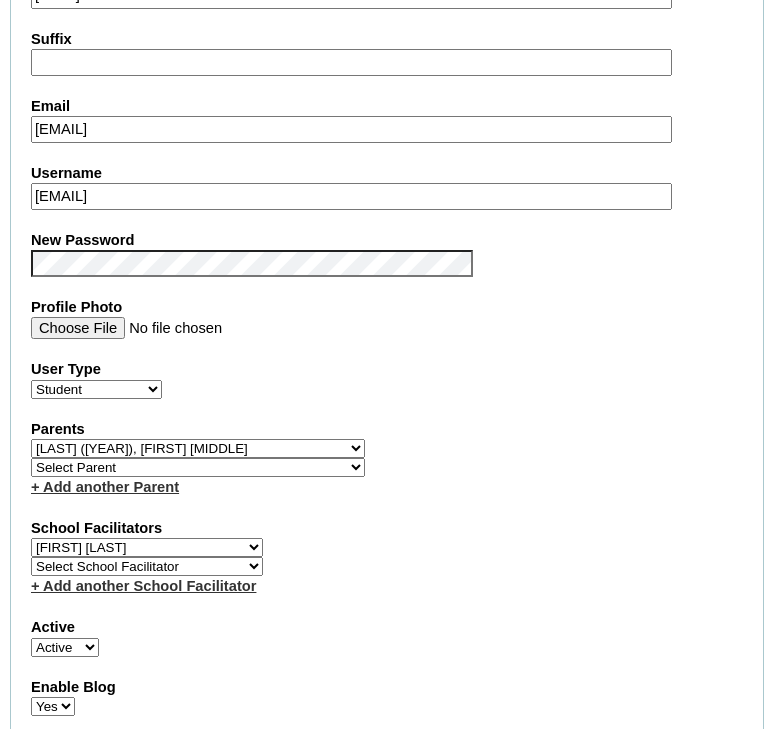 scroll, scrollTop: 2484, scrollLeft: 0, axis: vertical 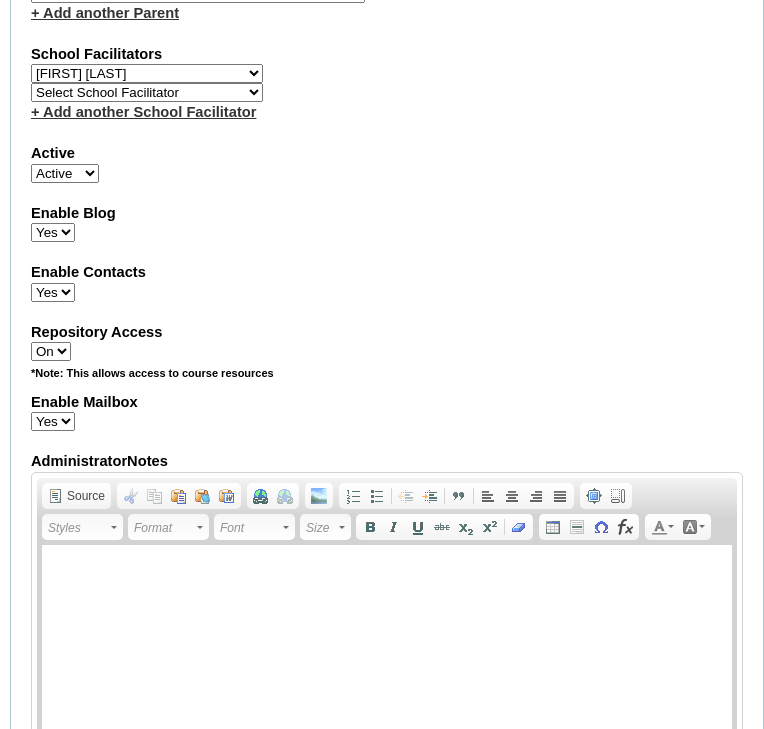 click at bounding box center (382, 1902) 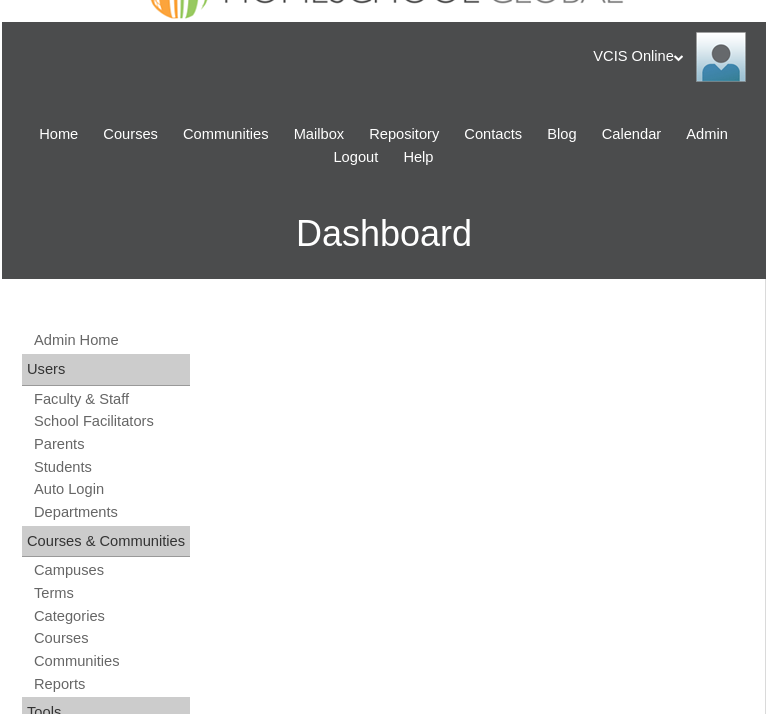 scroll, scrollTop: 142, scrollLeft: 0, axis: vertical 